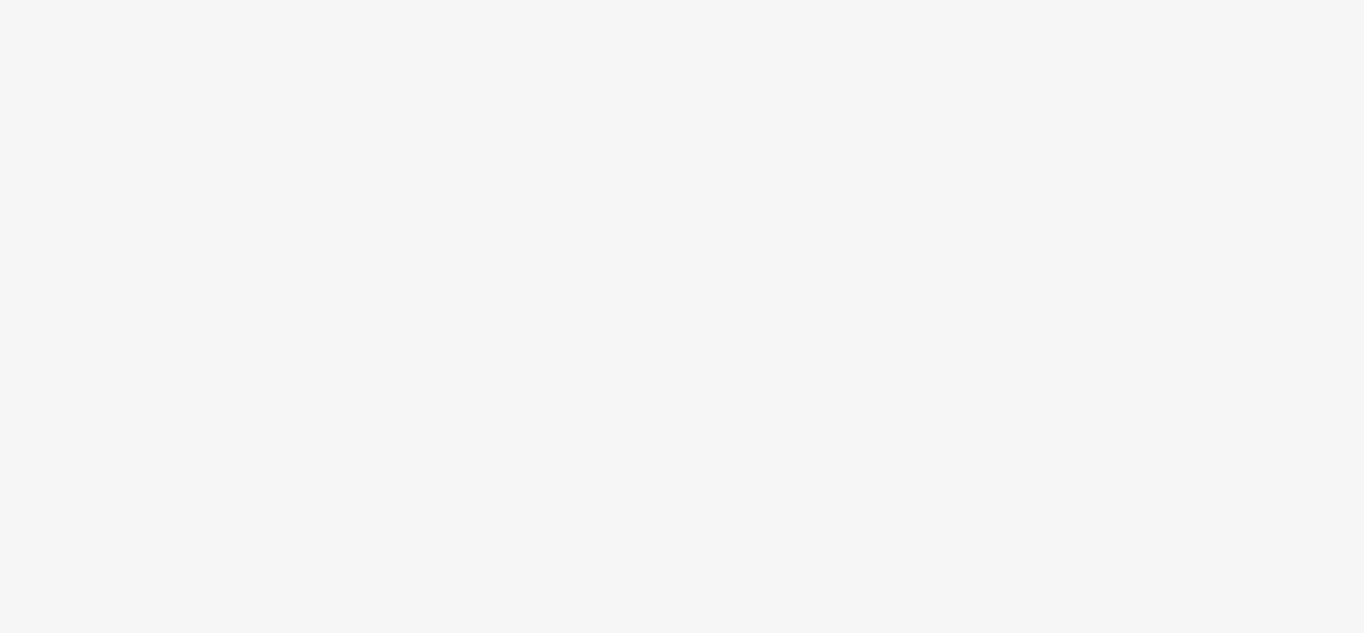 scroll, scrollTop: 0, scrollLeft: 0, axis: both 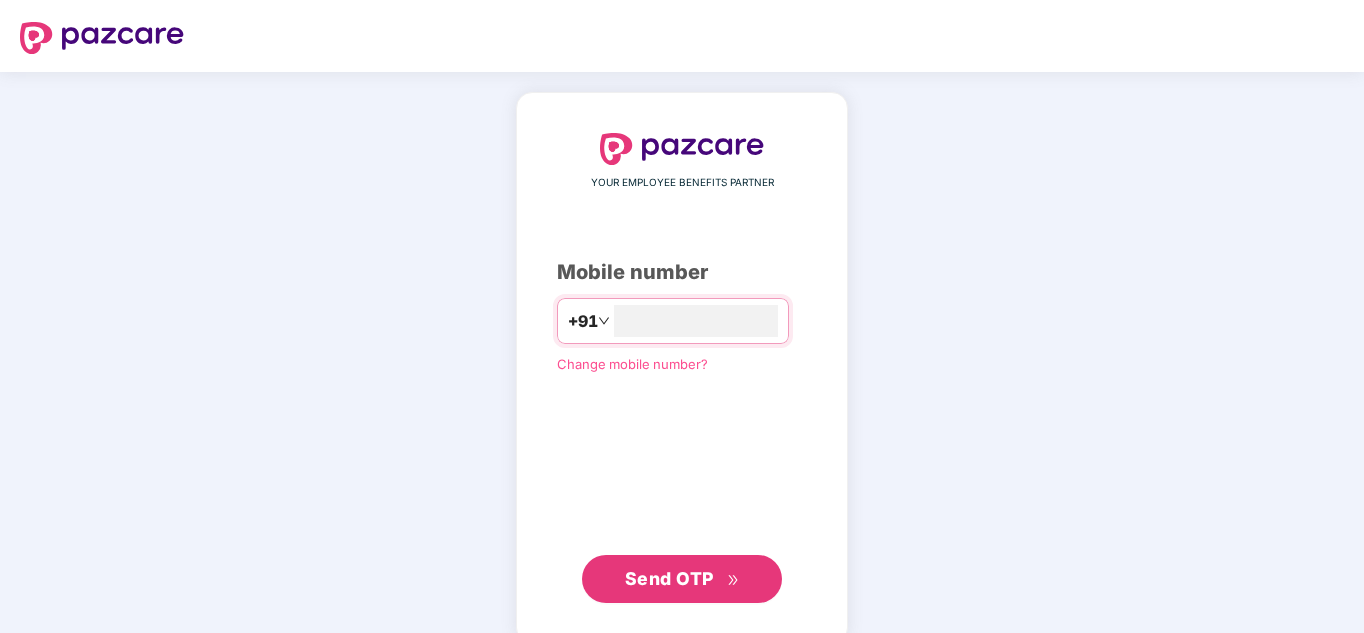 type on "**********" 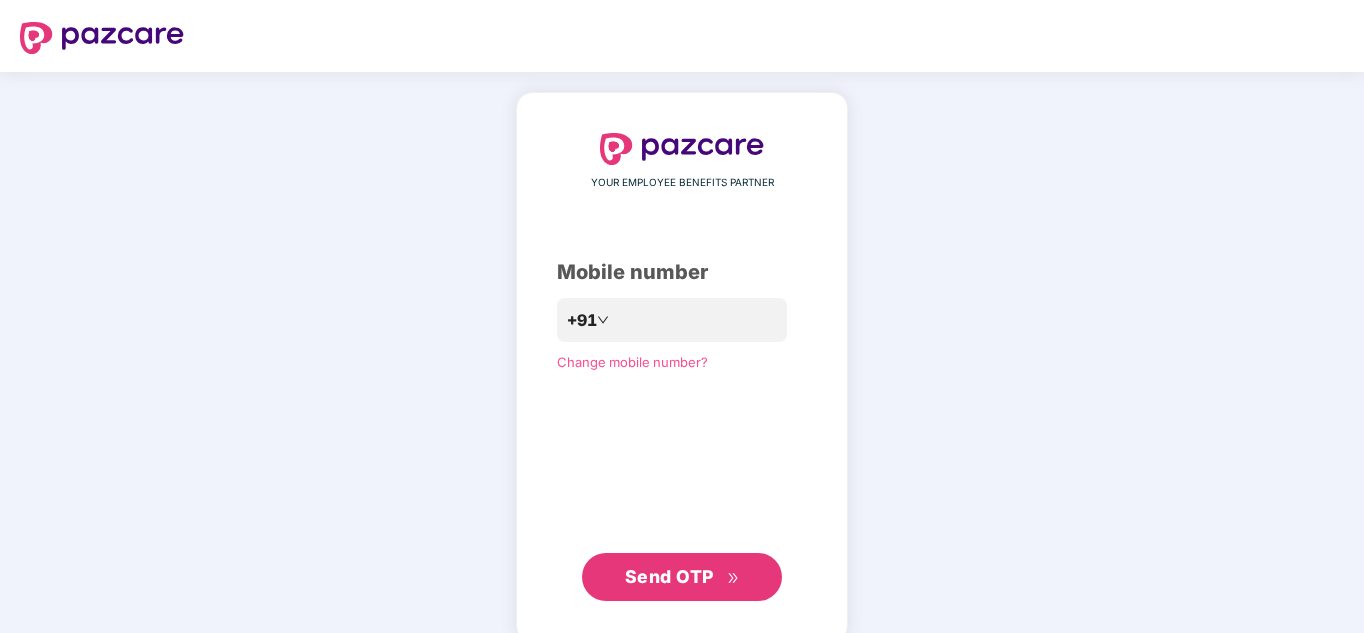 click on "Send OTP" at bounding box center [669, 576] 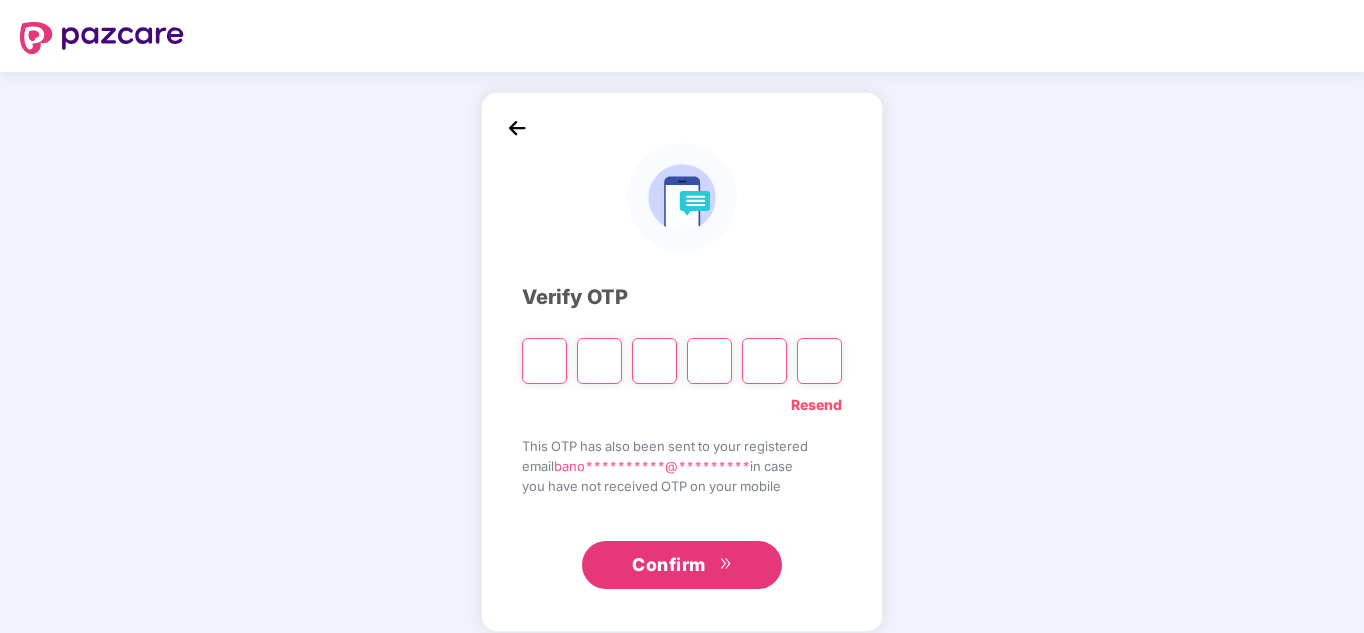 type on "*" 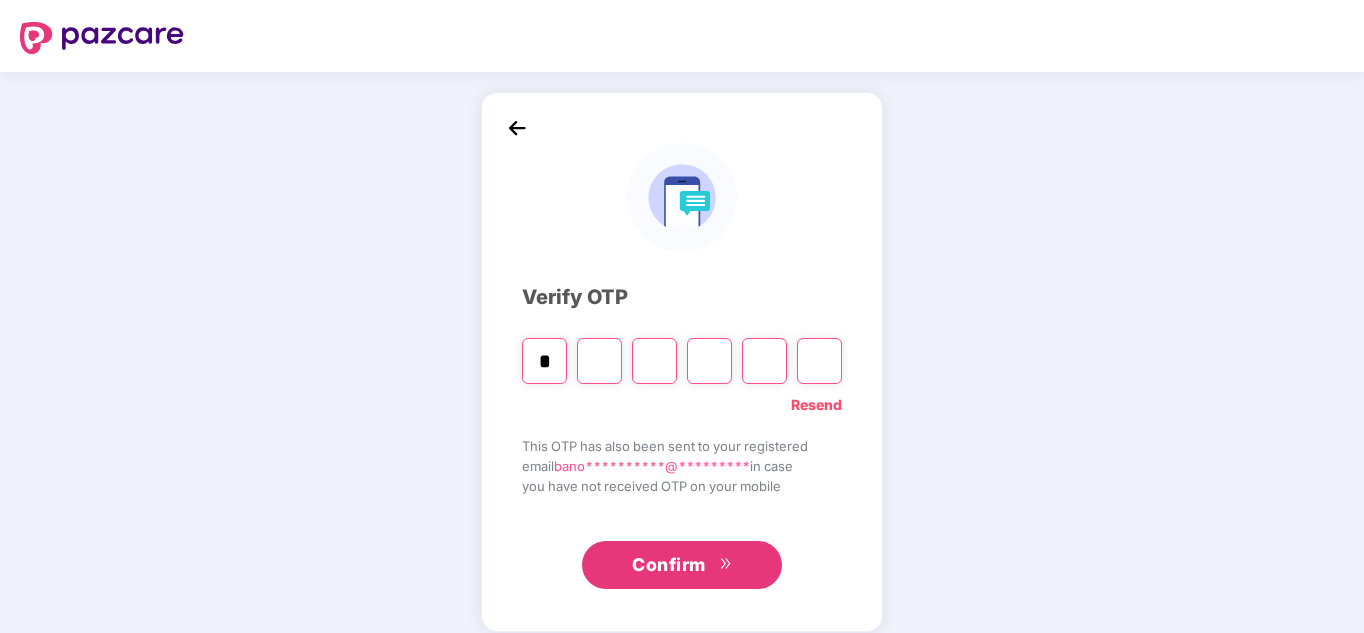 type on "*" 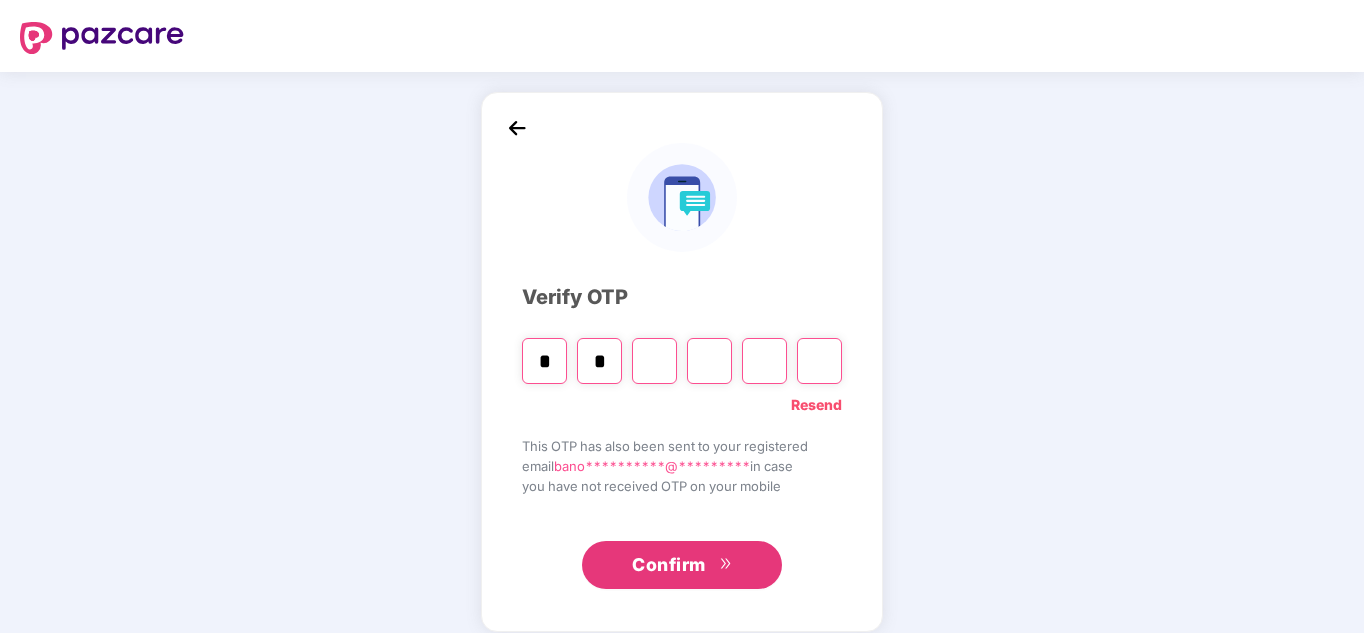 type on "*" 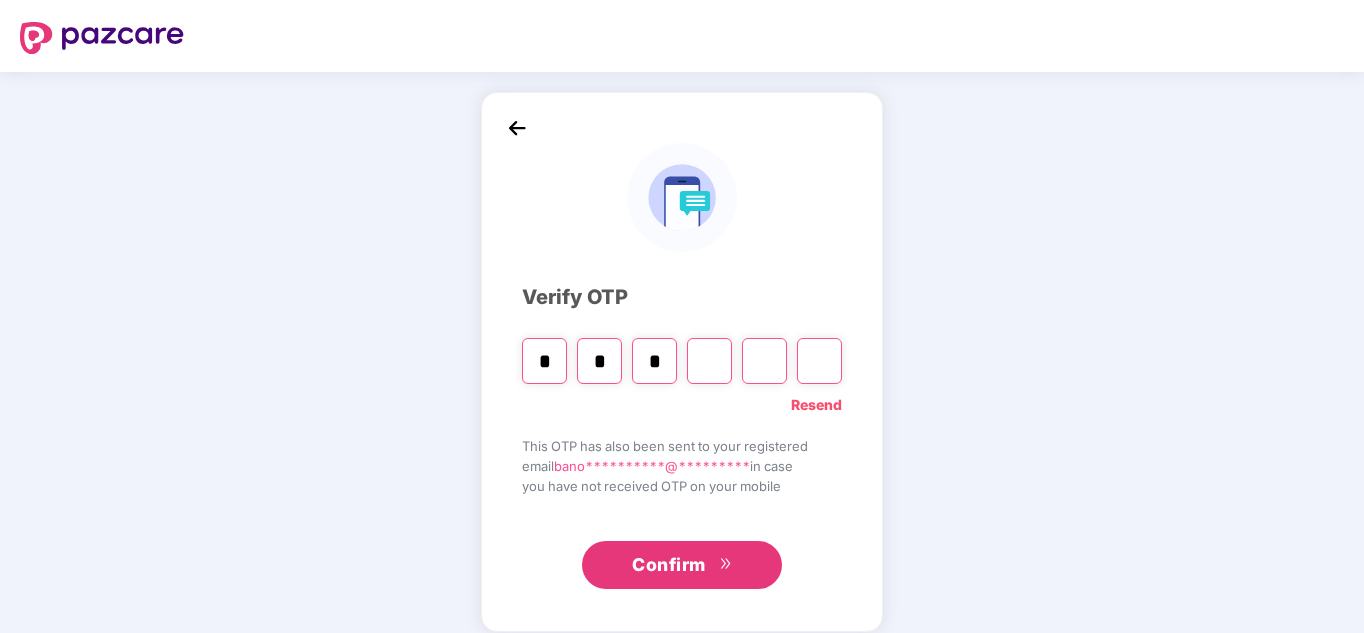 type on "*" 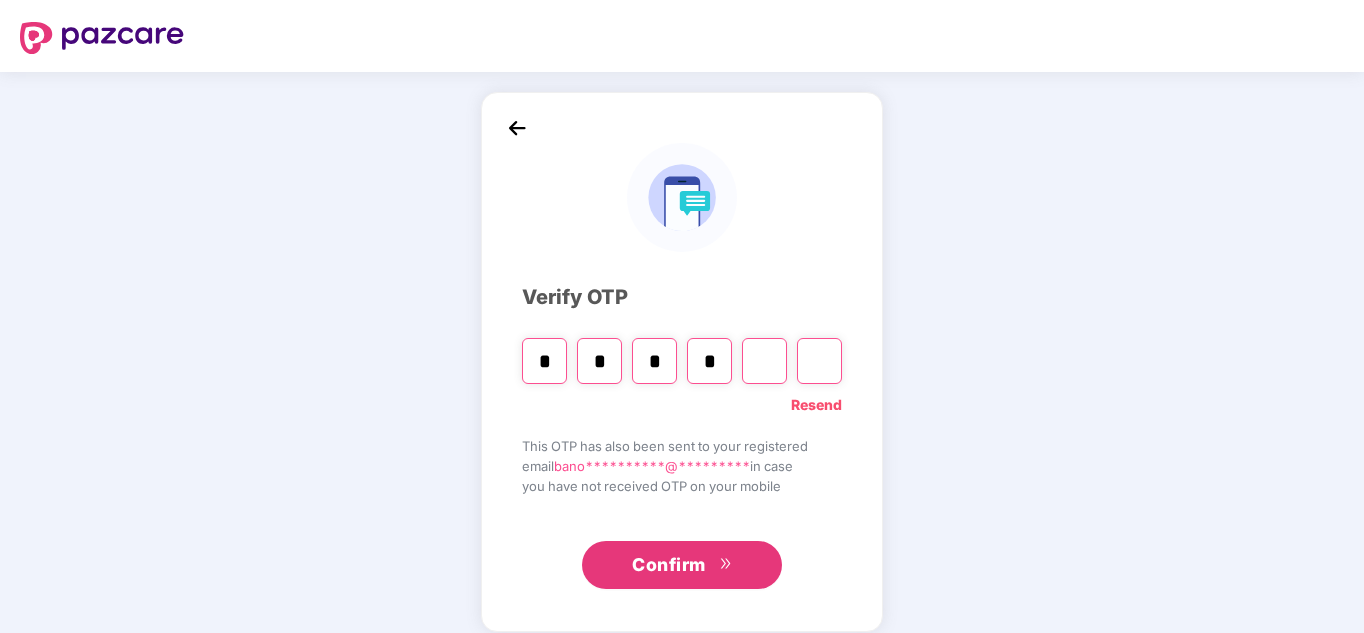 type on "*" 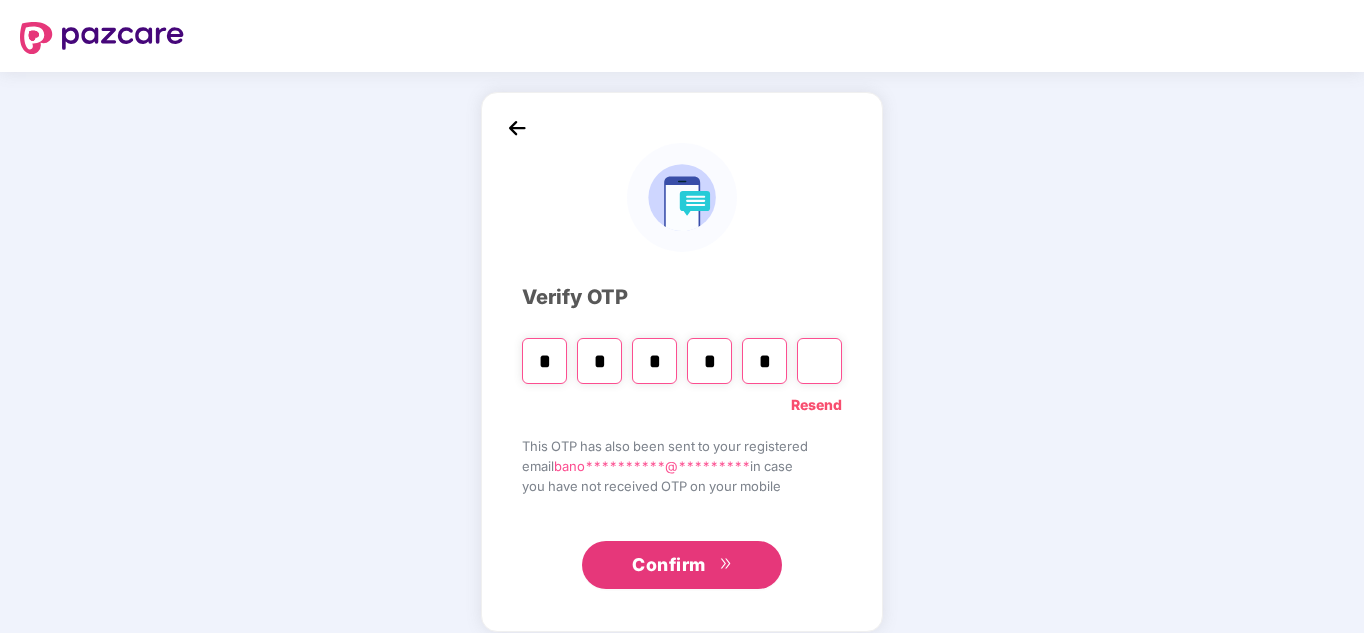 type on "*" 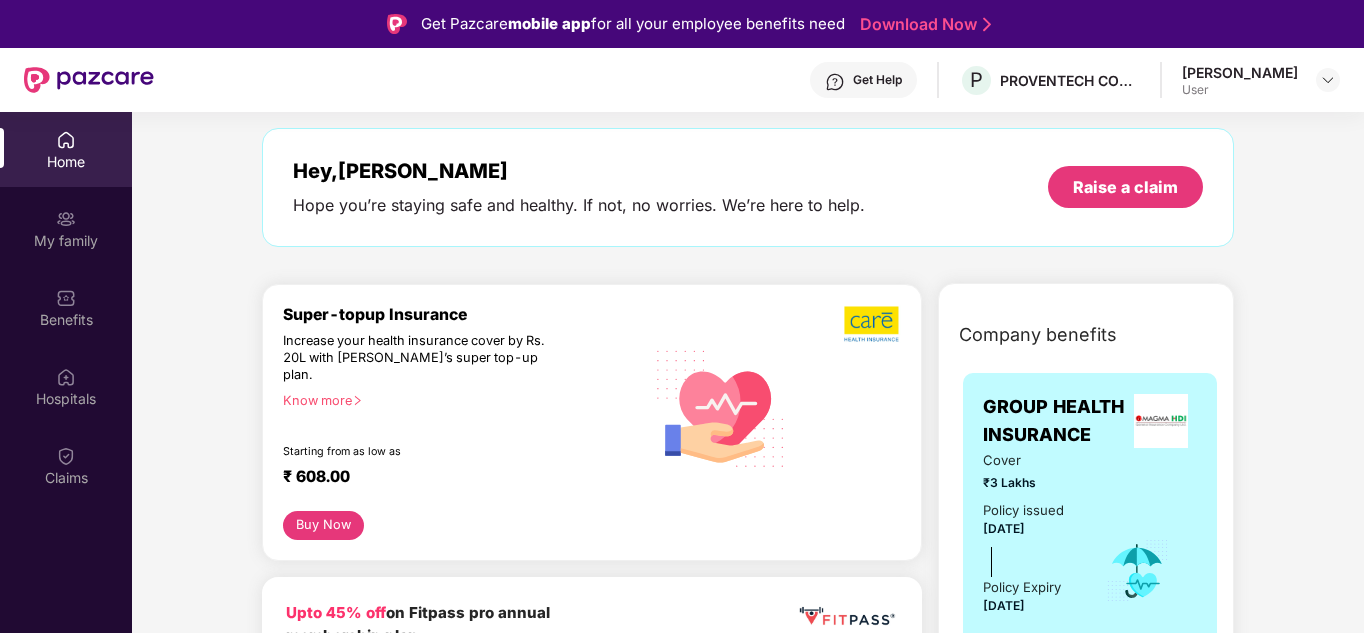 scroll, scrollTop: 53, scrollLeft: 0, axis: vertical 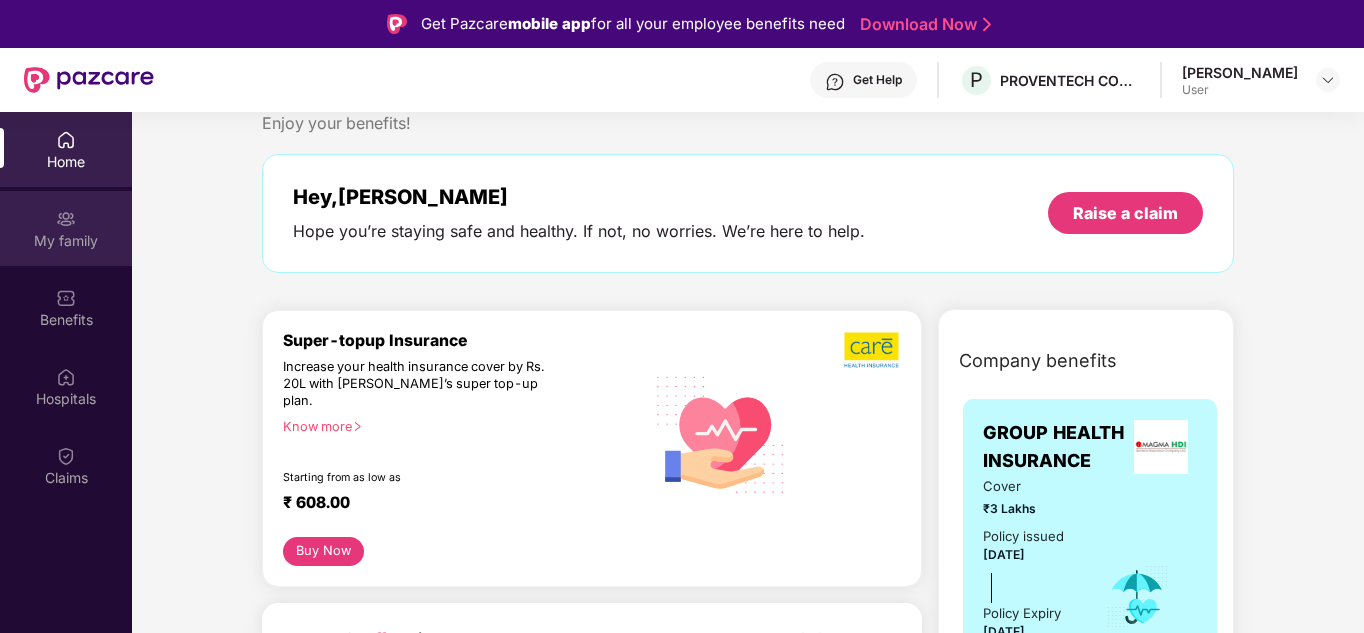 click on "My family" at bounding box center [66, 228] 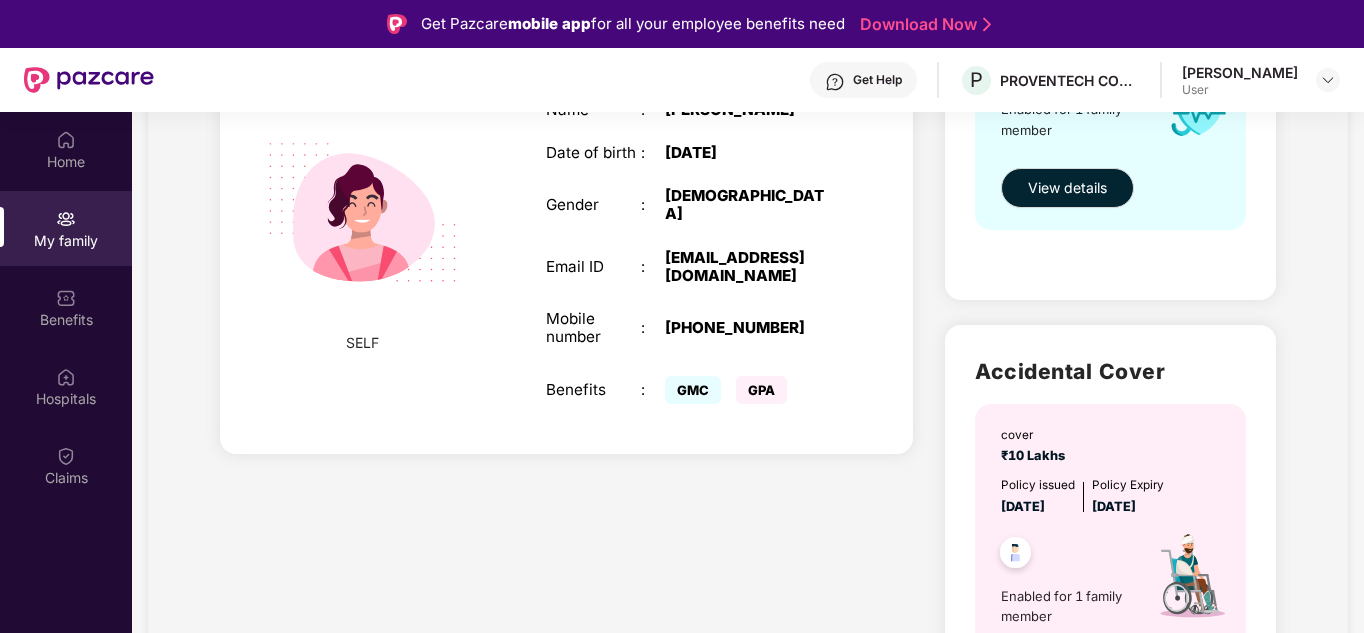 scroll, scrollTop: 537, scrollLeft: 0, axis: vertical 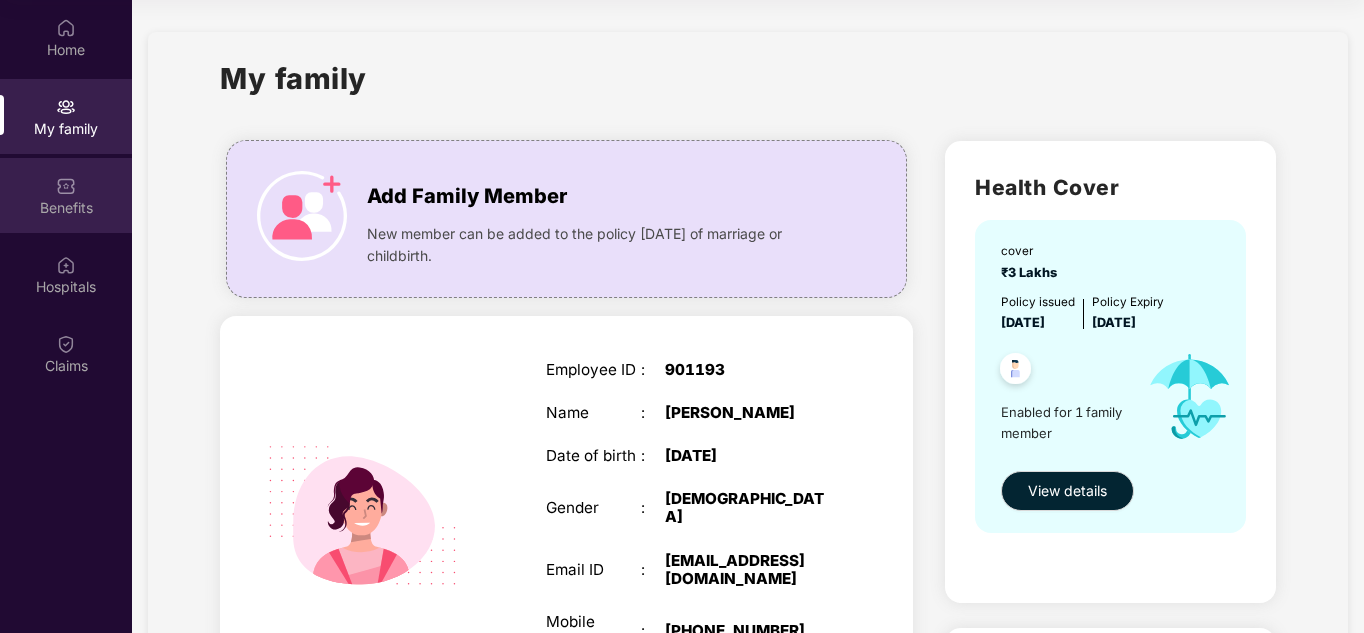 click on "Benefits" at bounding box center [66, 208] 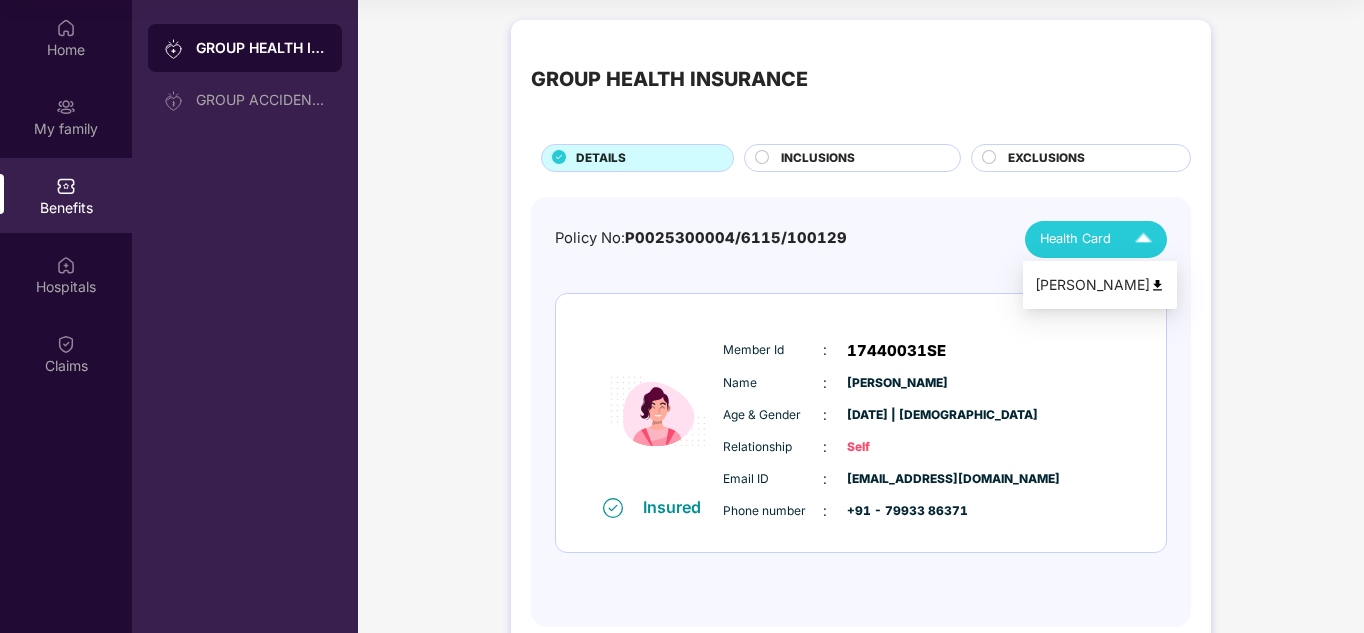 click on "Health Card" at bounding box center (1100, 239) 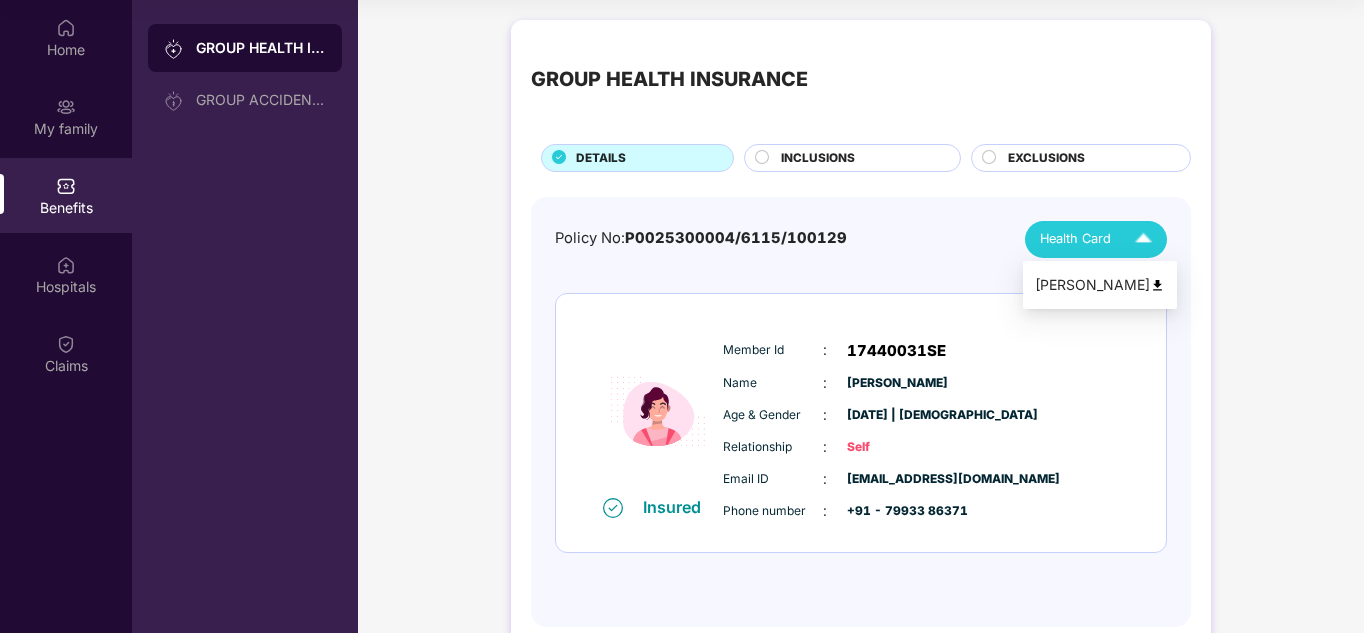 click at bounding box center [1157, 285] 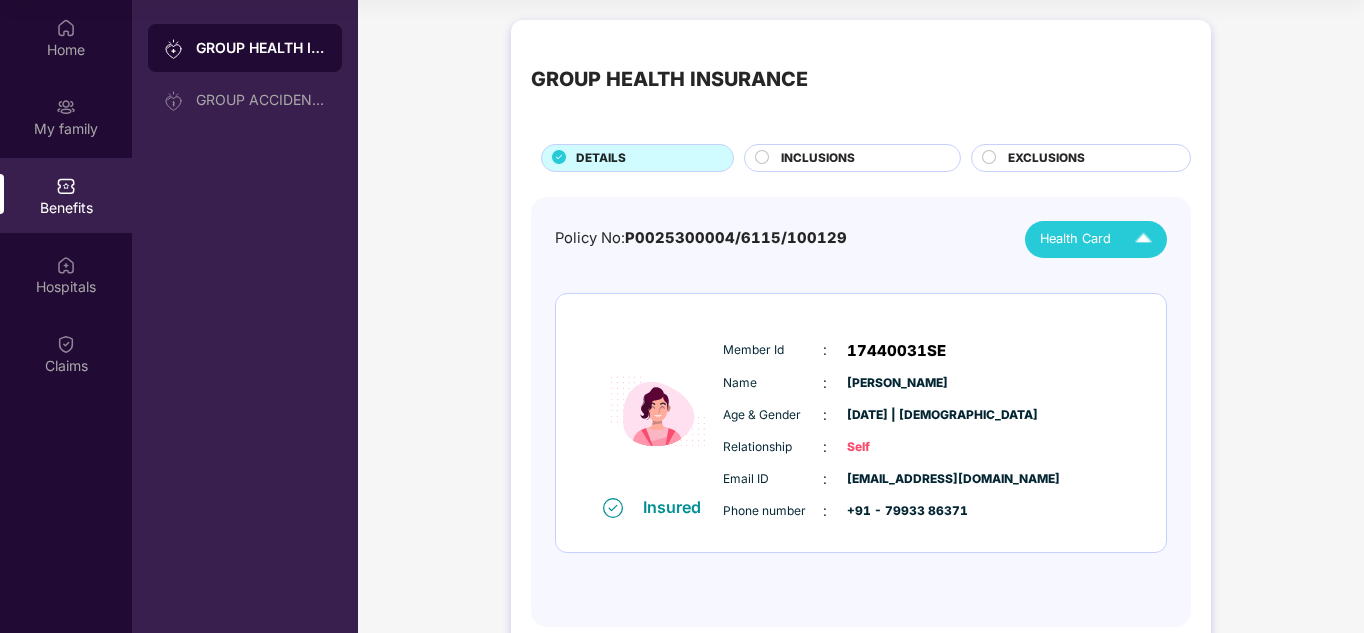 click on "INCLUSIONS" at bounding box center [818, 158] 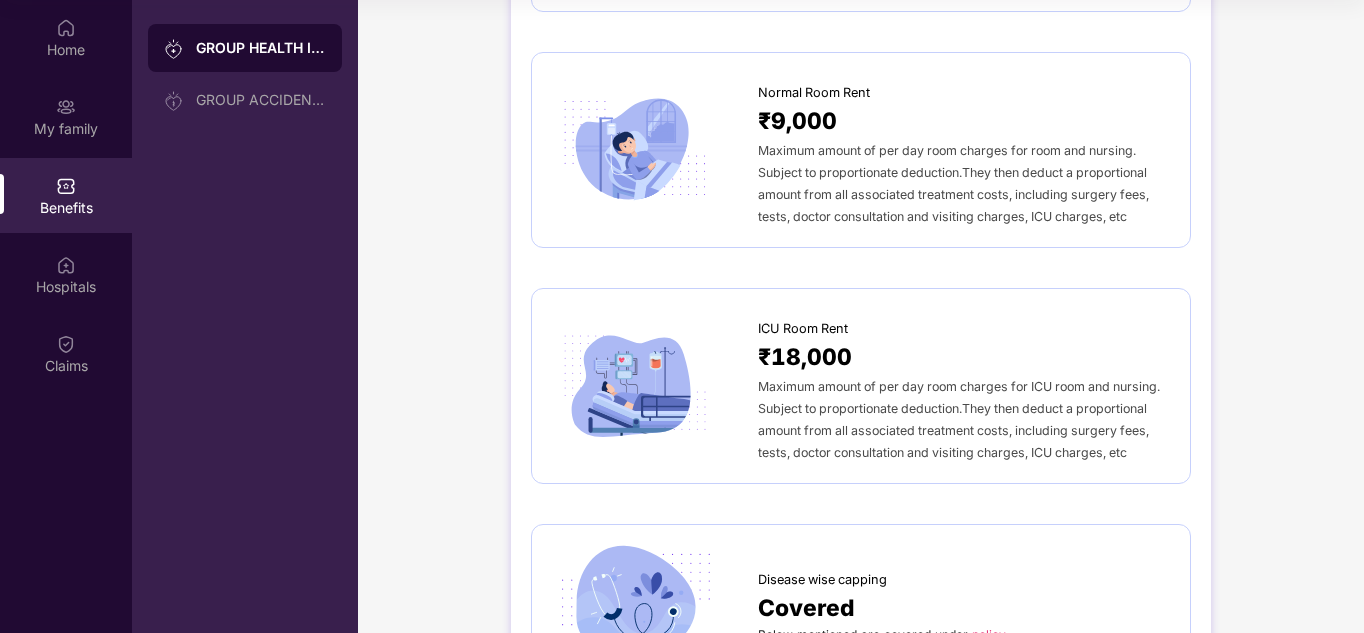 scroll, scrollTop: 0, scrollLeft: 0, axis: both 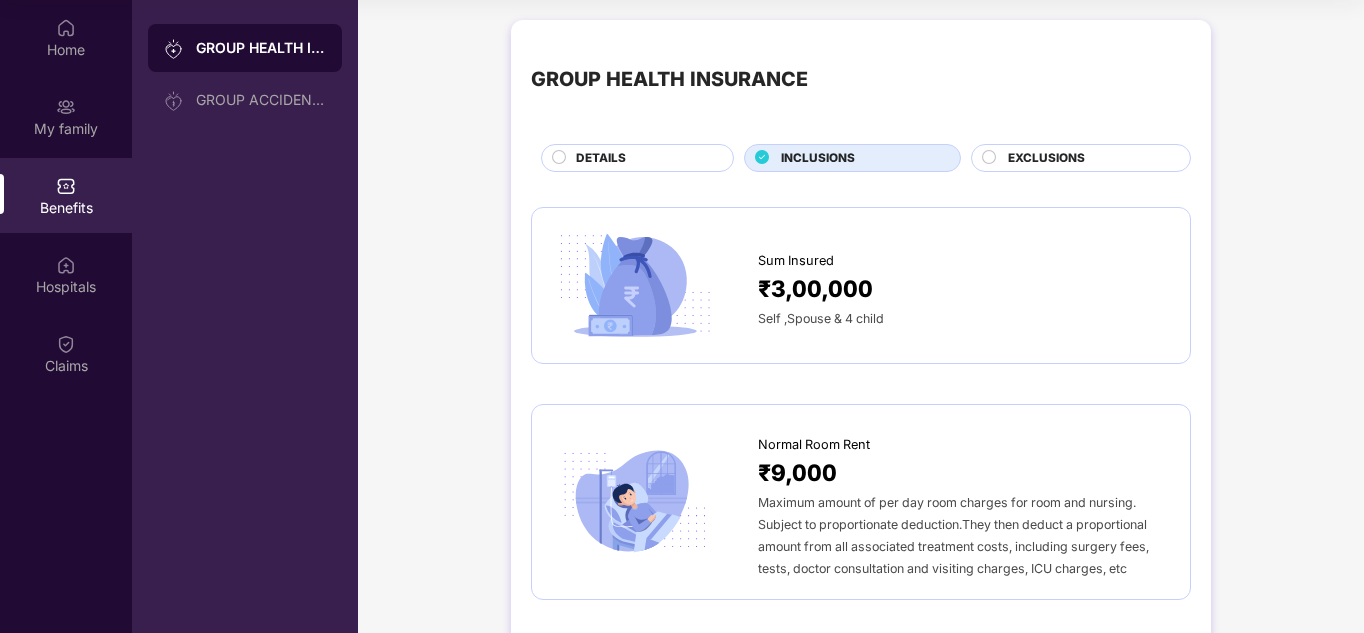 click on "EXCLUSIONS" at bounding box center (1046, 158) 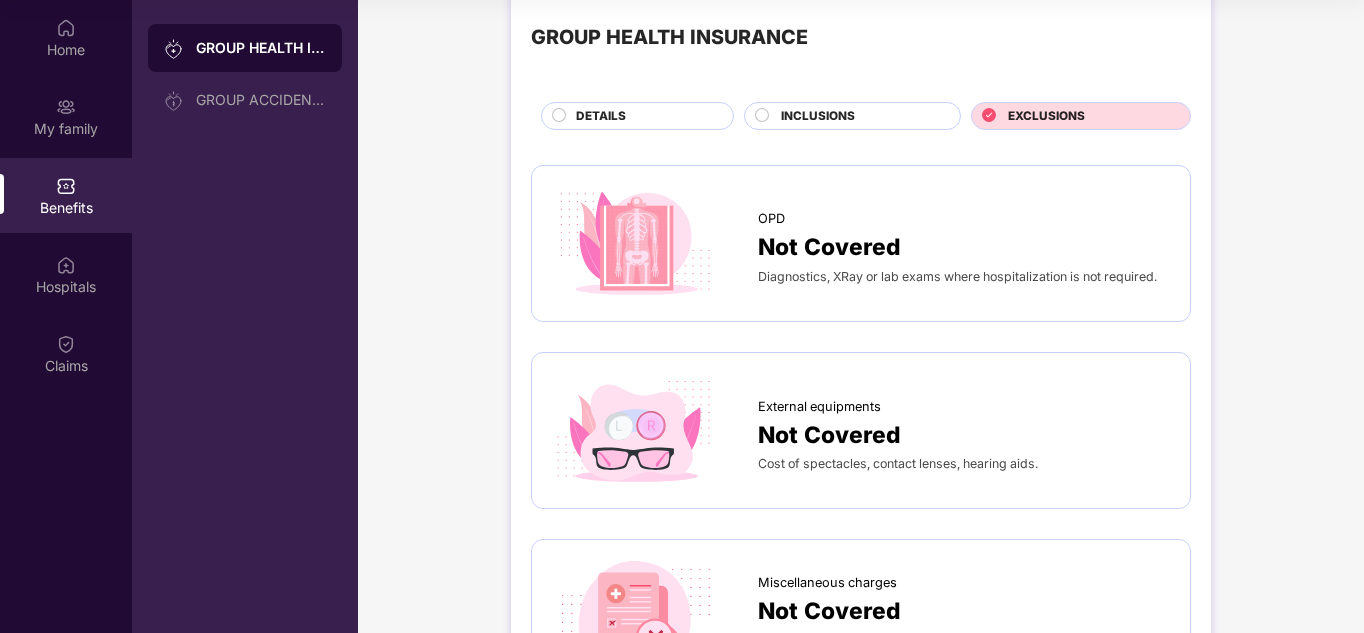 scroll, scrollTop: 0, scrollLeft: 0, axis: both 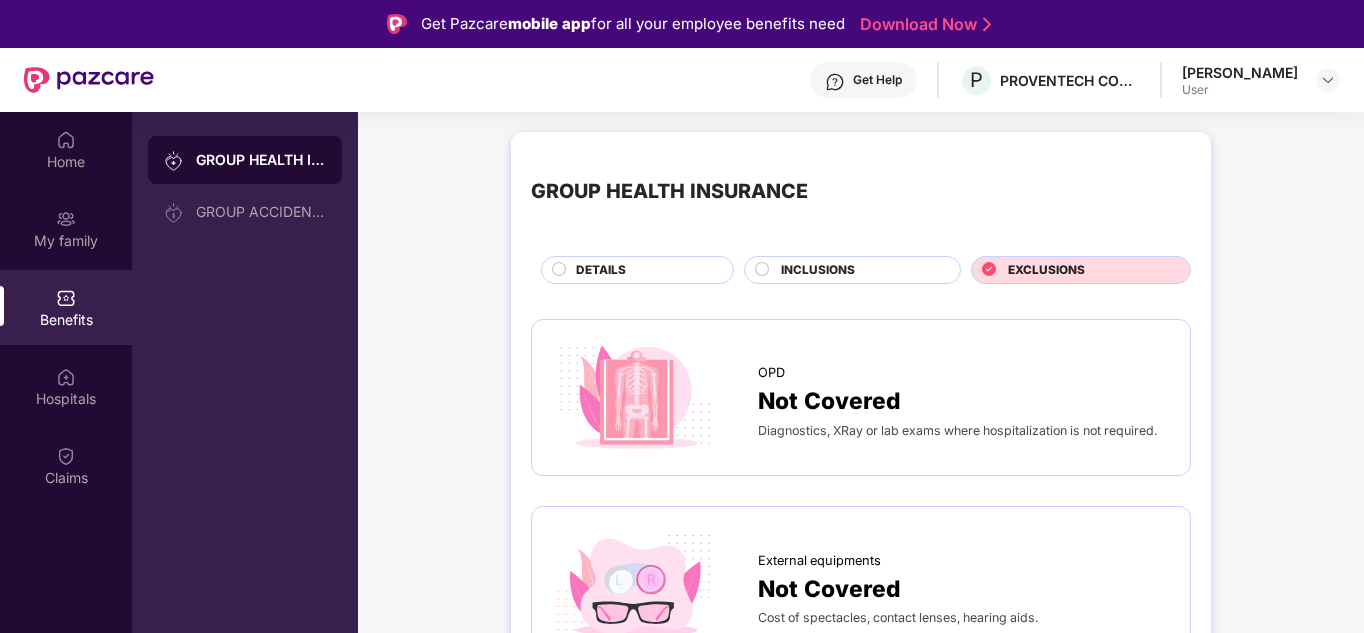 click on "INCLUSIONS" at bounding box center [860, 272] 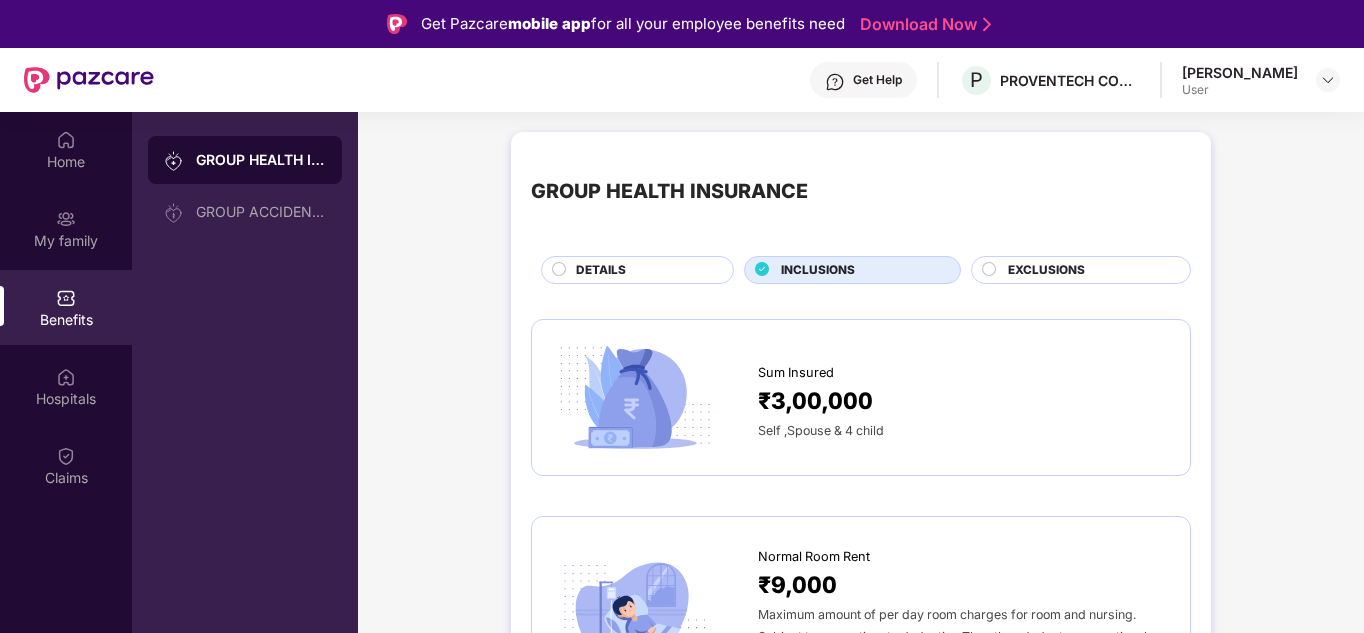 click on "DETAILS" at bounding box center [644, 272] 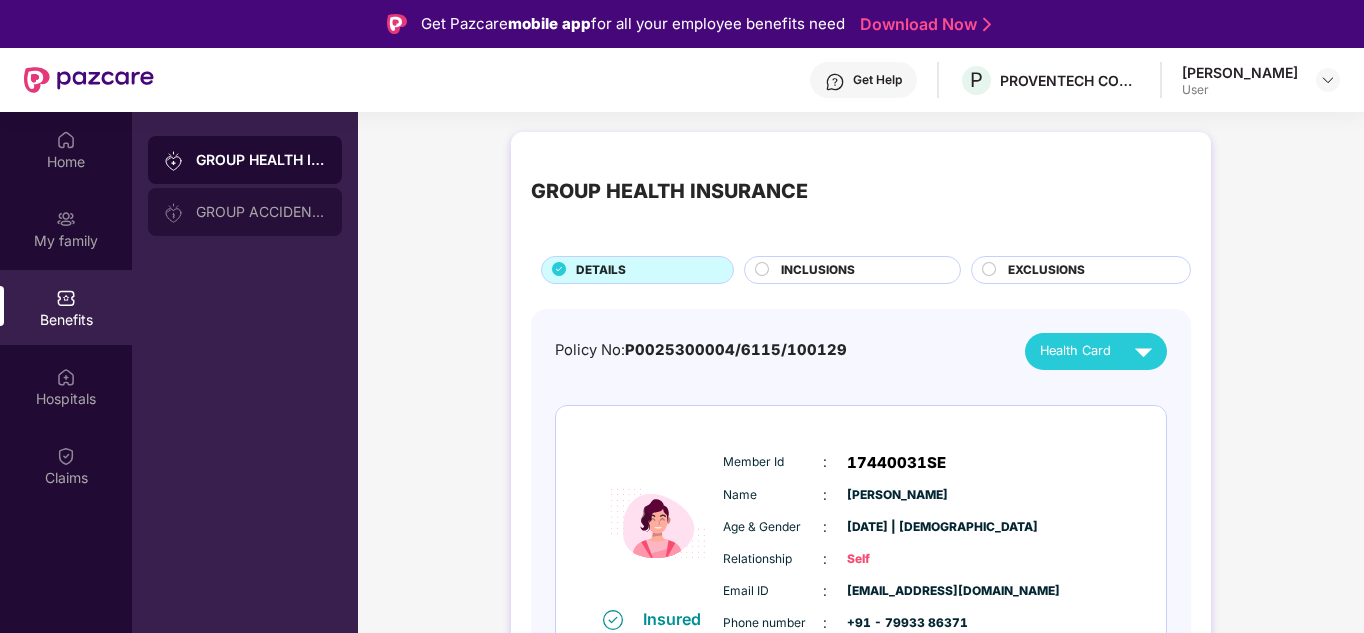 click on "GROUP ACCIDENTAL INSURANCE" at bounding box center [261, 212] 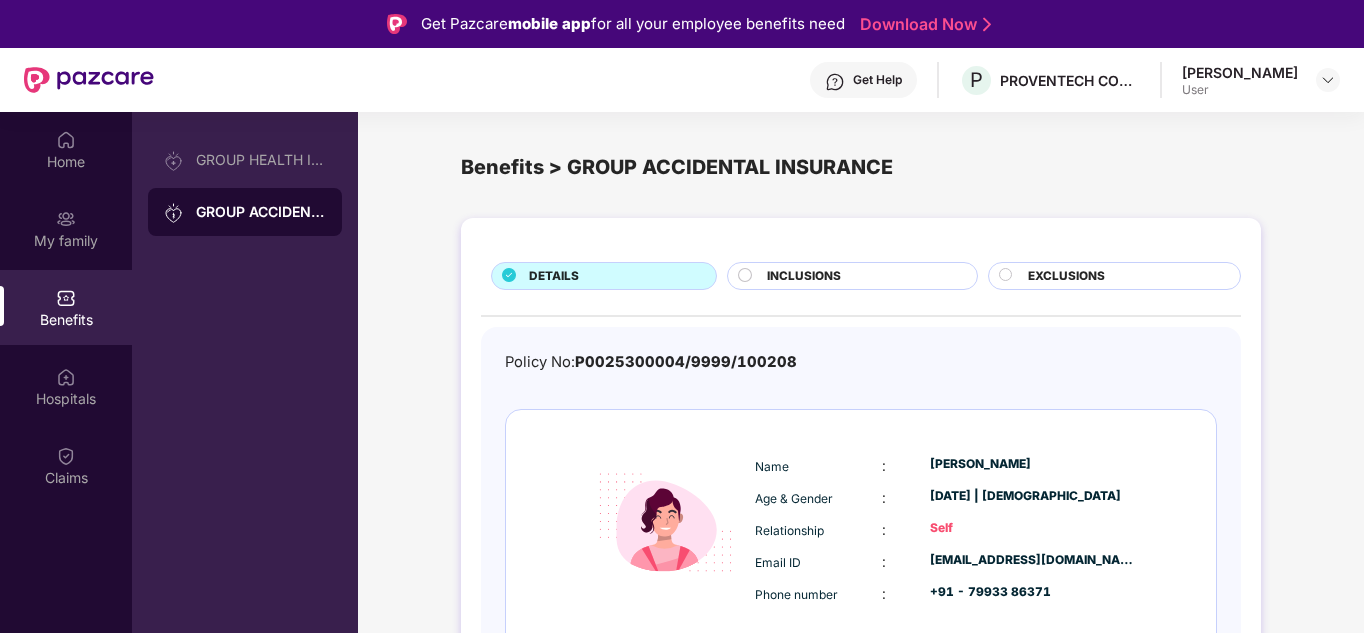 scroll, scrollTop: 71, scrollLeft: 0, axis: vertical 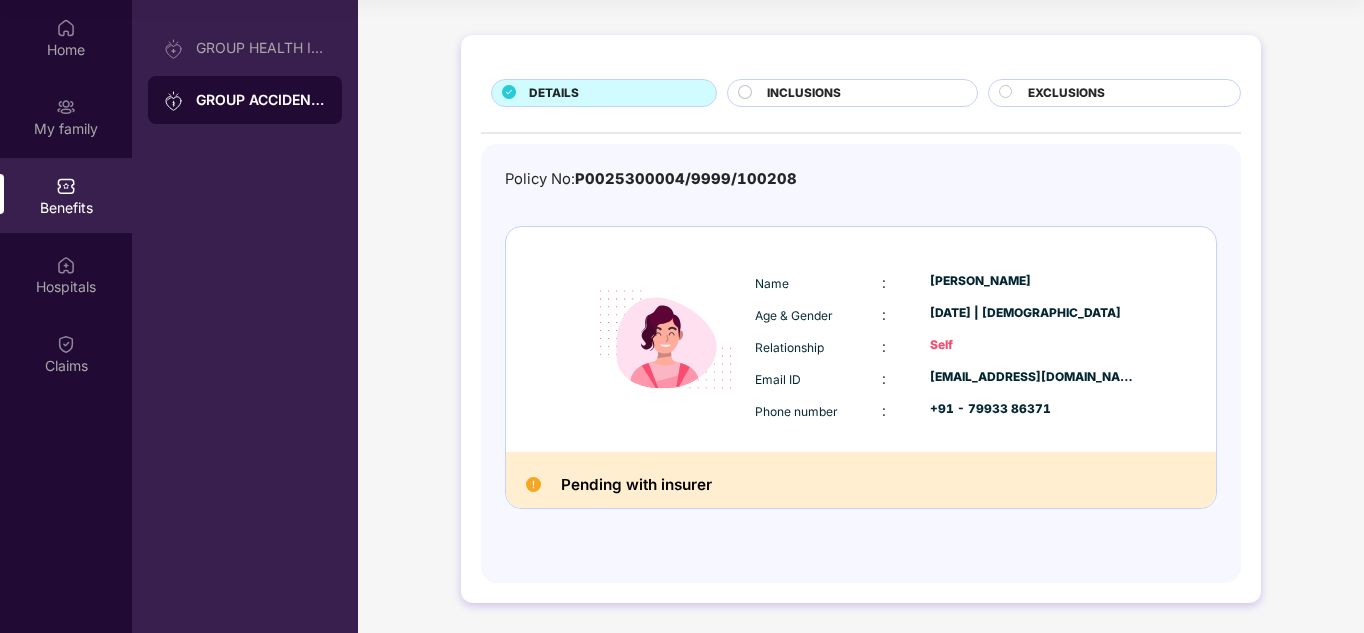 click on "Pending with insurer" at bounding box center (861, 480) 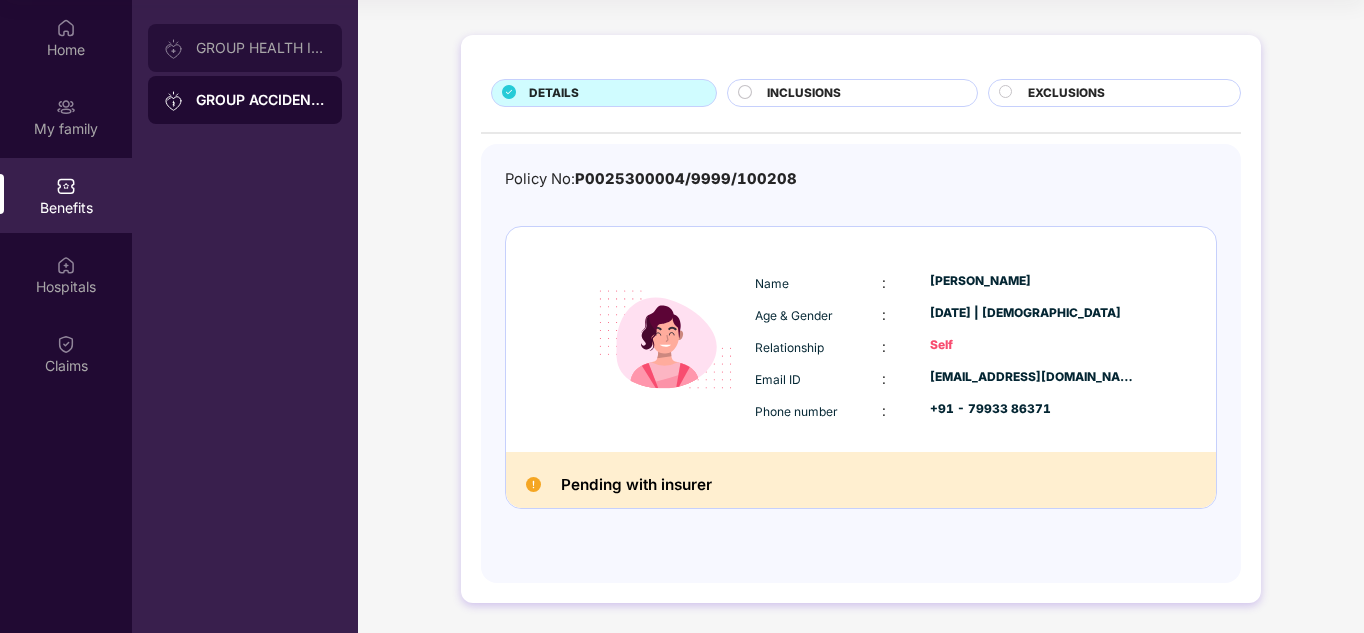 click on "GROUP HEALTH INSURANCE" at bounding box center [245, 48] 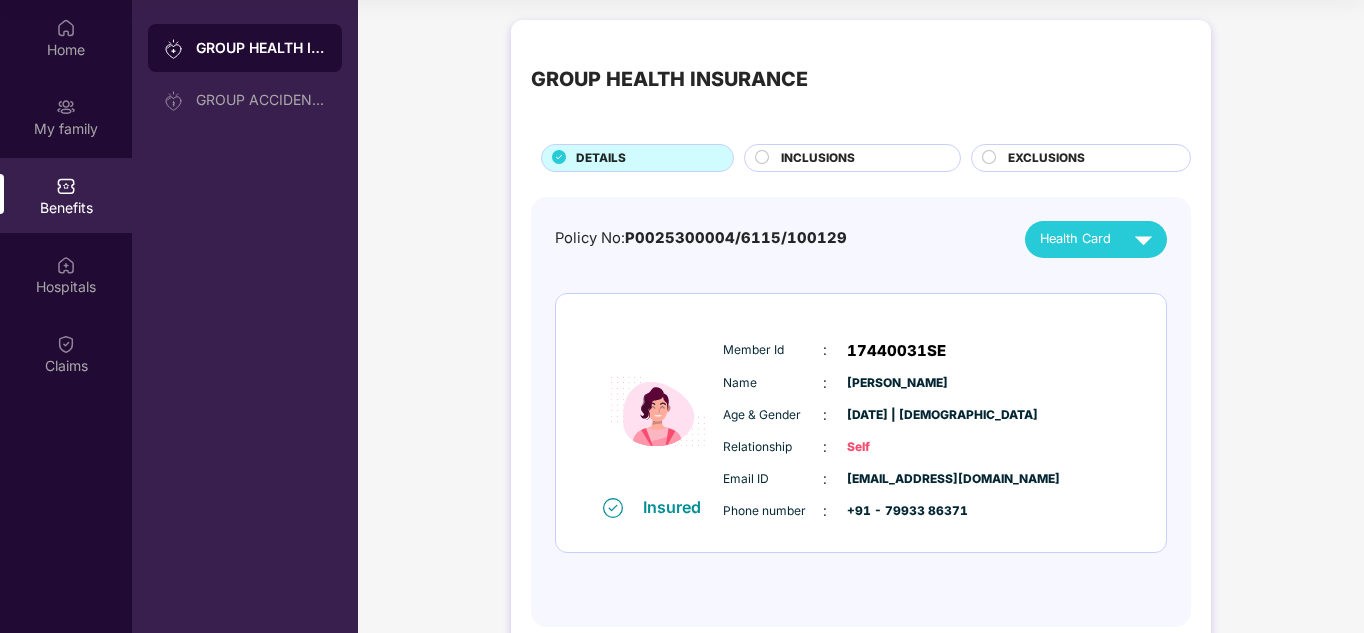 scroll, scrollTop: 44, scrollLeft: 0, axis: vertical 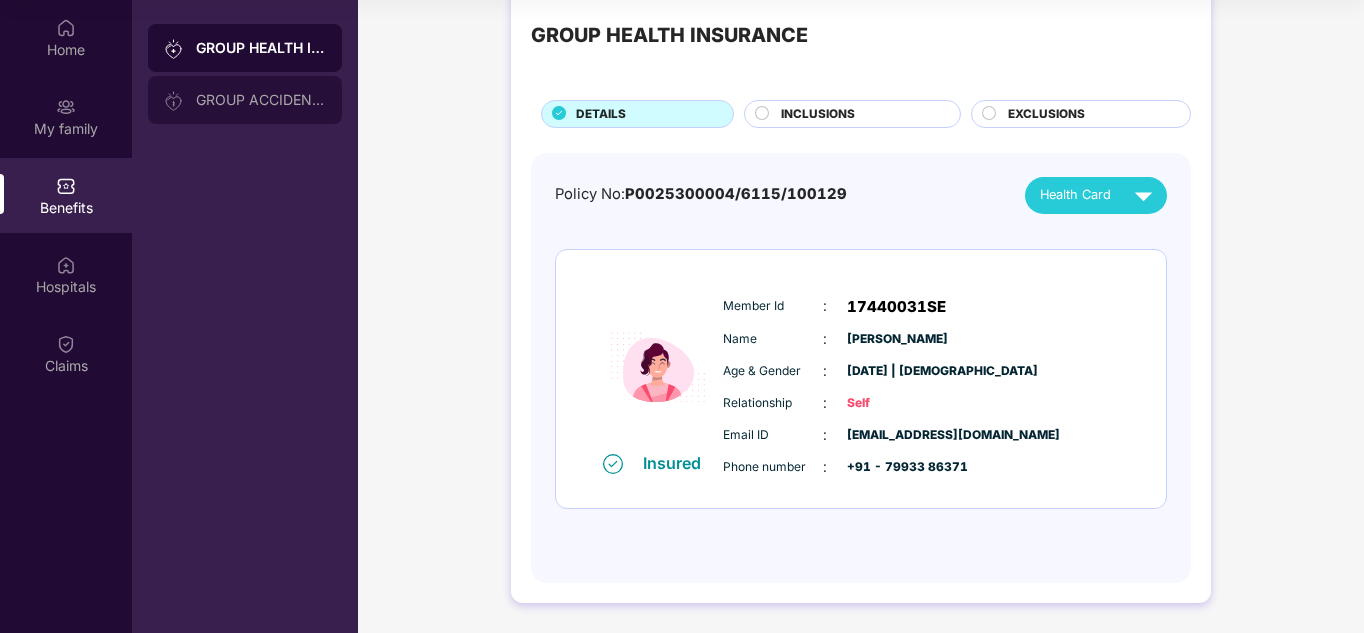 click on "GROUP ACCIDENTAL INSURANCE" at bounding box center [261, 100] 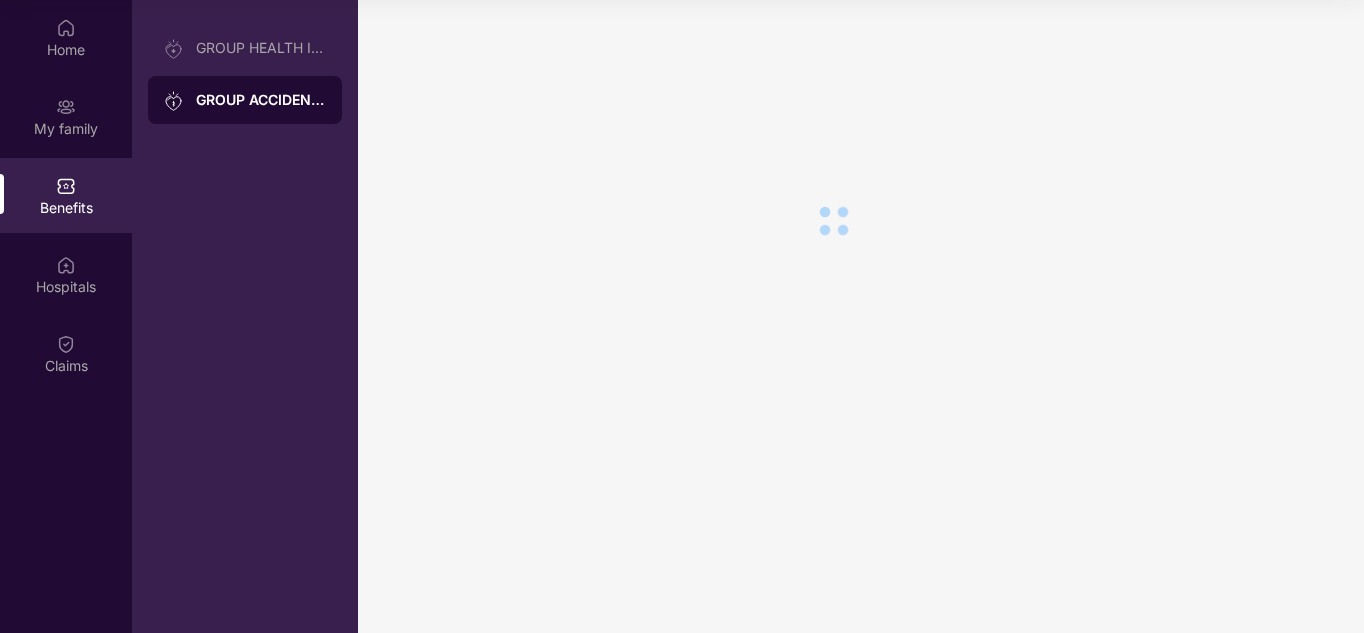 scroll, scrollTop: 0, scrollLeft: 0, axis: both 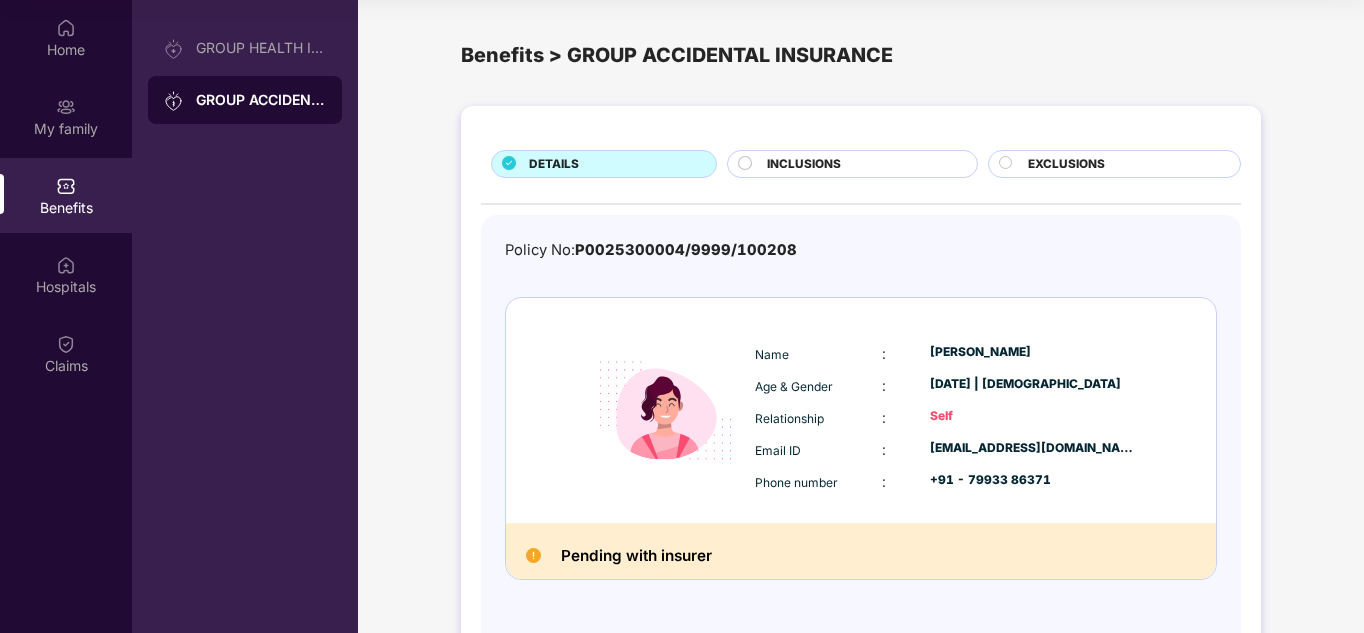 click on "Pending with insurer" at bounding box center [636, 556] 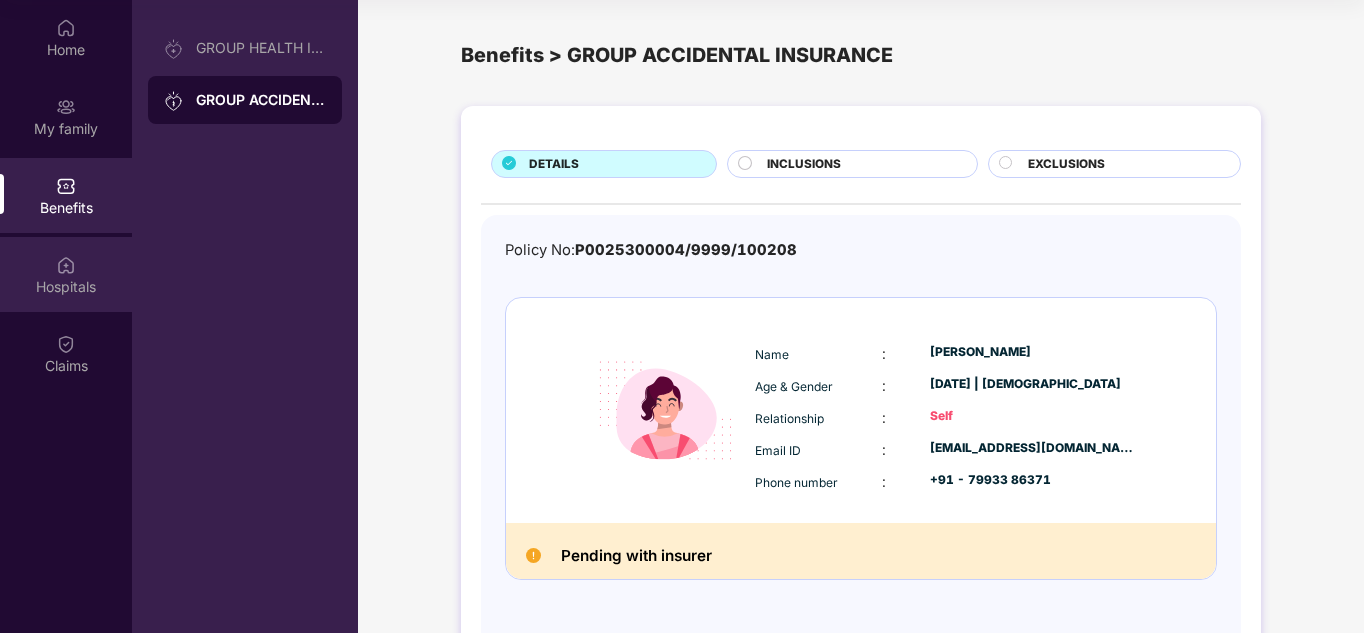 click on "Hospitals" at bounding box center [66, 274] 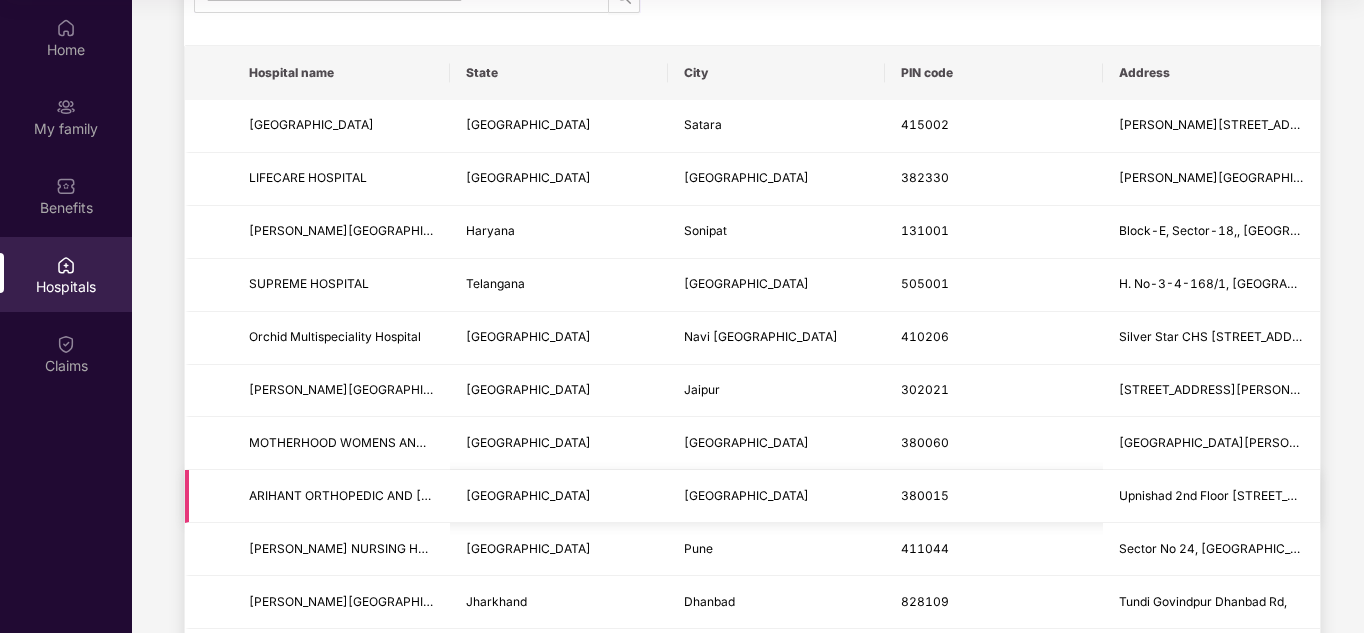 scroll, scrollTop: 0, scrollLeft: 0, axis: both 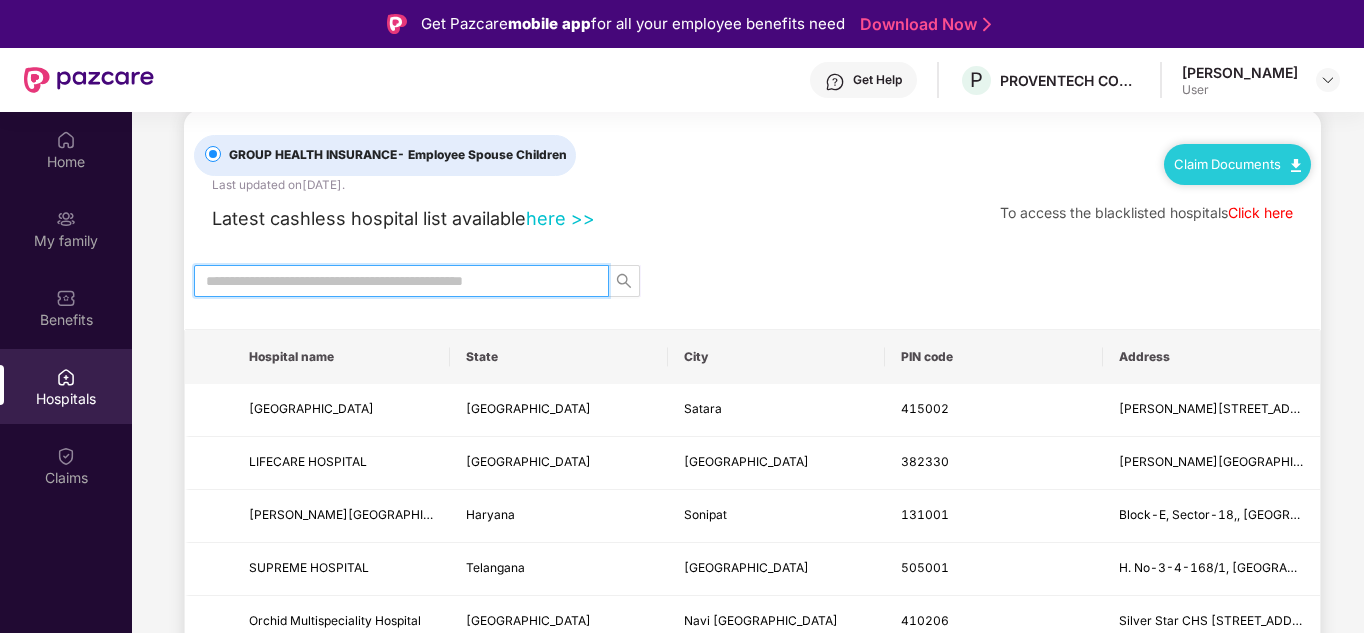 click at bounding box center [393, 281] 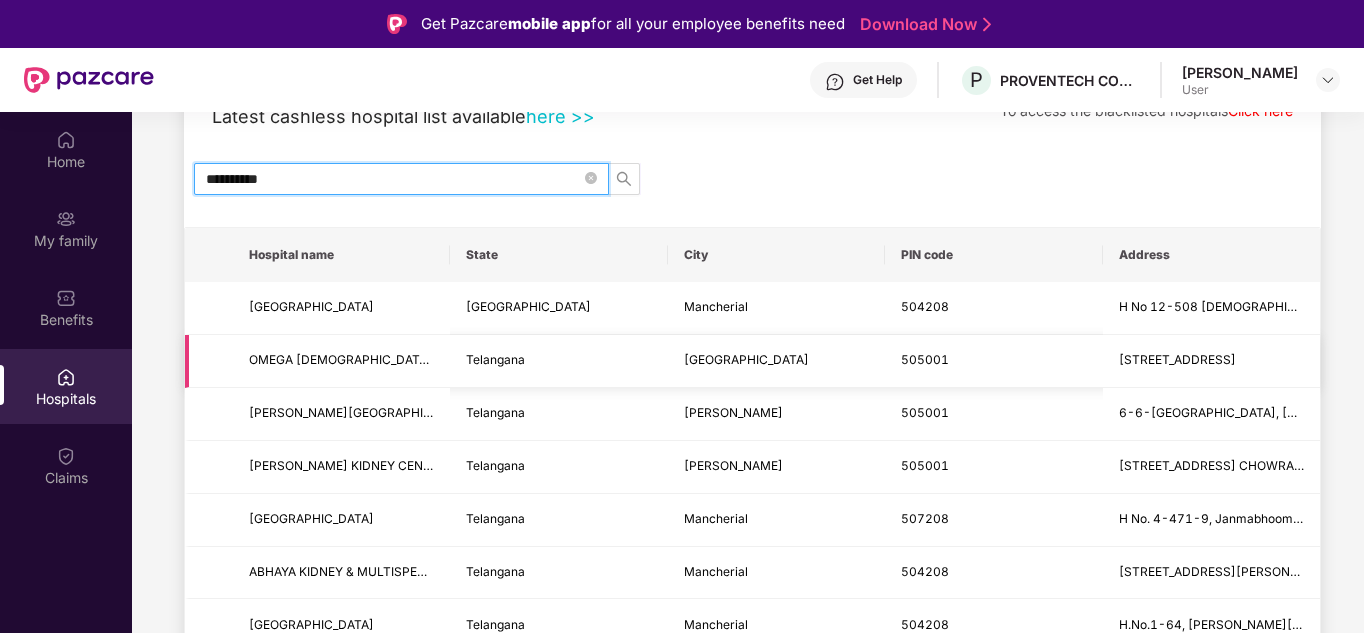 scroll, scrollTop: 226, scrollLeft: 0, axis: vertical 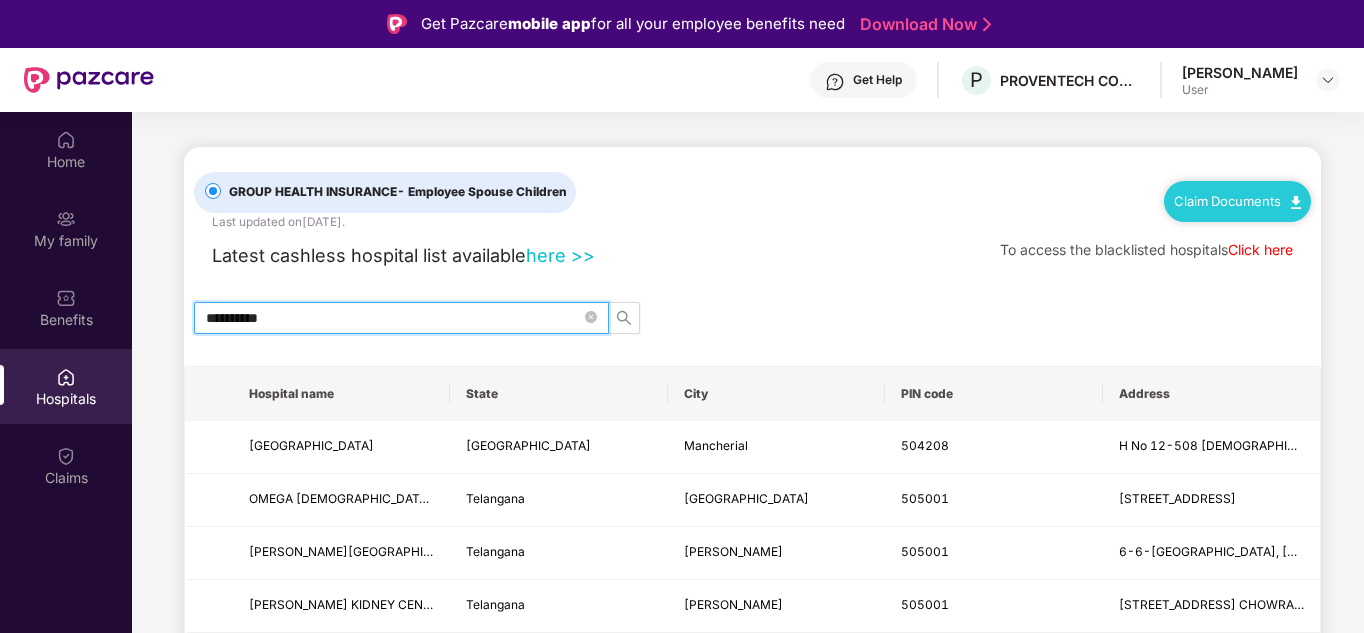 click on "**********" at bounding box center (393, 318) 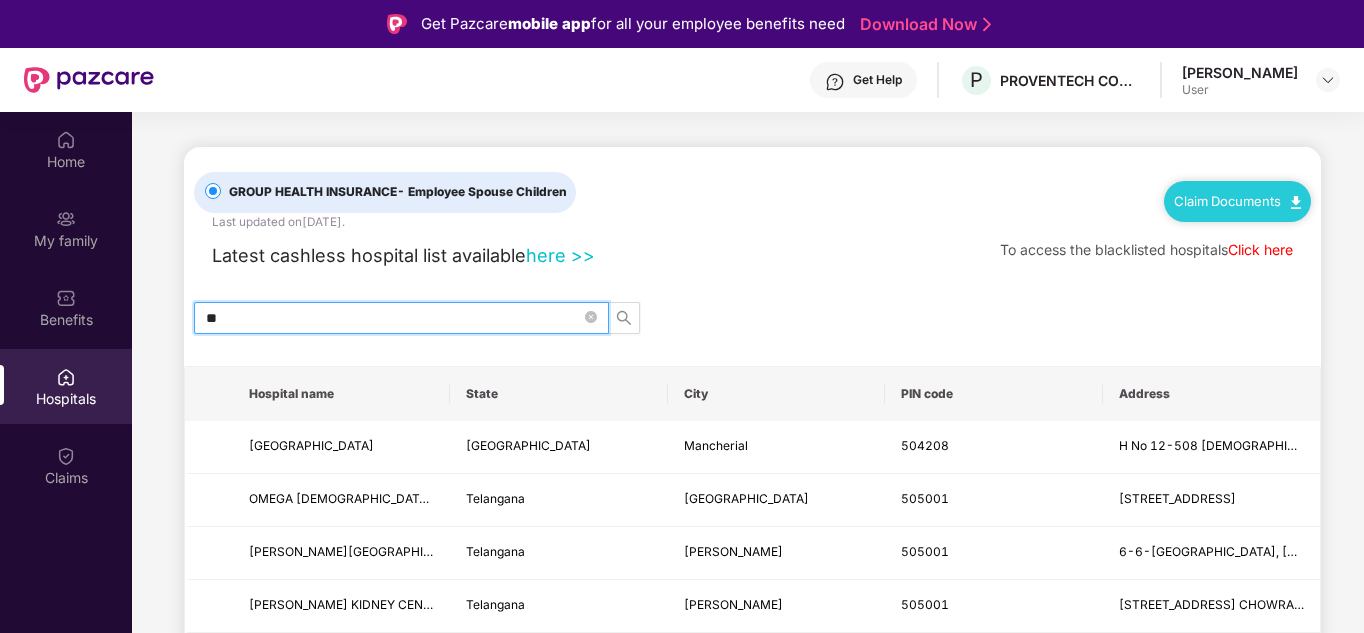 type on "*" 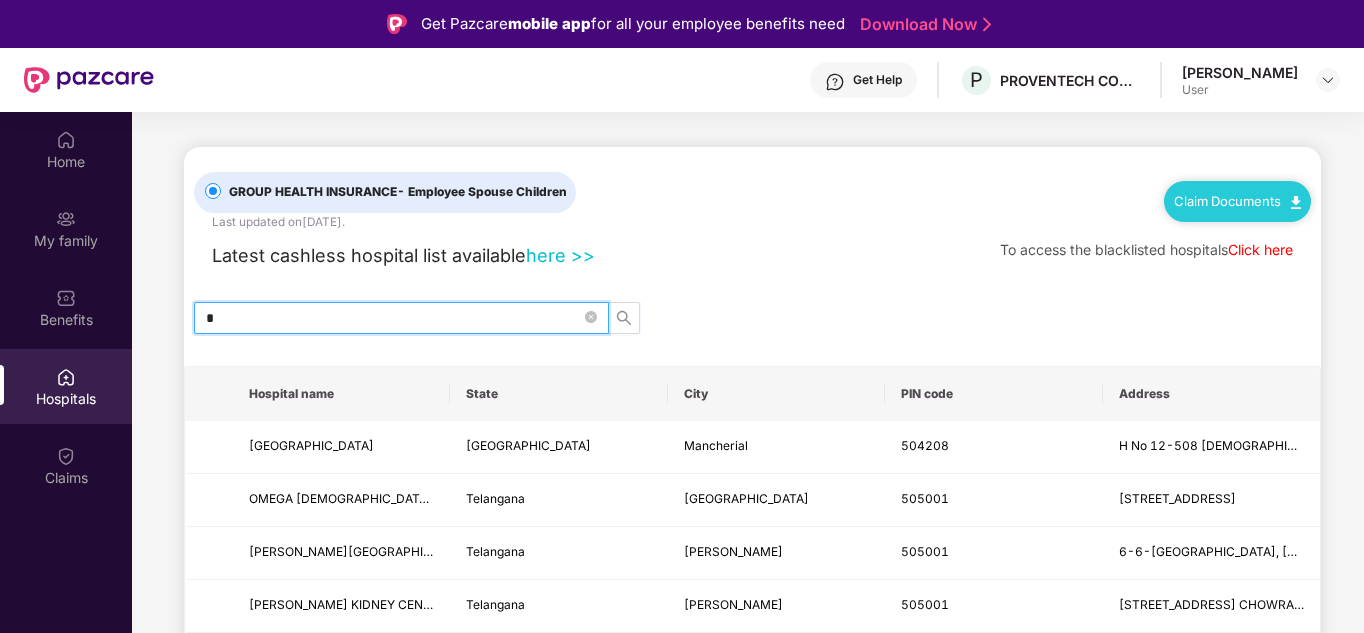 type 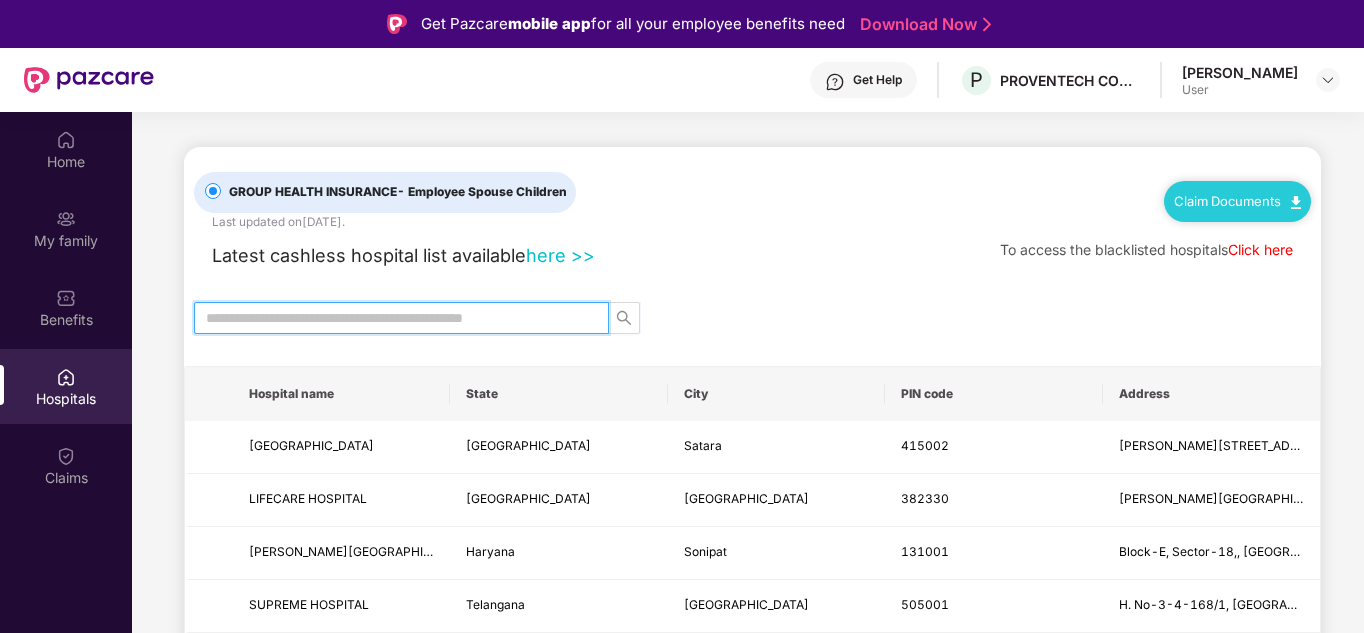 click on "GROUP HEALTH INSURANCE  - Employee Spouse Children Last updated on  [DATE] . Claim Documents  Latest cashless hospital list available  here >> To access the blacklisted hospitals  Click here Hospital name State City PIN code Address MORAYA HOSPITAL & RESEARCH CENTRE Maharashtra Satara [STREET_ADDRESS][PERSON_NAME] [PERSON_NAME] AVENUE 1 ST FLOOR, [PERSON_NAME][GEOGRAPHIC_DATA] [GEOGRAPHIC_DATA][PERSON_NAME],, [GEOGRAPHIC_DATA] [GEOGRAPHIC_DATA] [GEOGRAPHIC_DATA] 505001 H. No-3-4-168/[GEOGRAPHIC_DATA]  , [GEOGRAPHIC_DATA][DATE]   Orchid Multispeciality Hospital [GEOGRAPHIC_DATA] Navi Mumbai 410206 Silver [STREET_ADDRESS][PERSON_NAME] 93 B, Ajmer Rd Heera Nagar MOTHERHOOD WOMENS AND CHILD CARE HOSPITAL [GEOGRAPHIC_DATA] [GEOGRAPHIC_DATA] [GEOGRAPHIC_DATA][PERSON_NAME] ARIHANT ORTHOPEDIC AND [MEDICAL_DATA] CENTRE [GEOGRAPHIC_DATA] [GEOGRAPHIC_DATA] 380015 [GEOGRAPHIC_DATA] [GEOGRAPHIC_DATA]" at bounding box center (752, 1651) 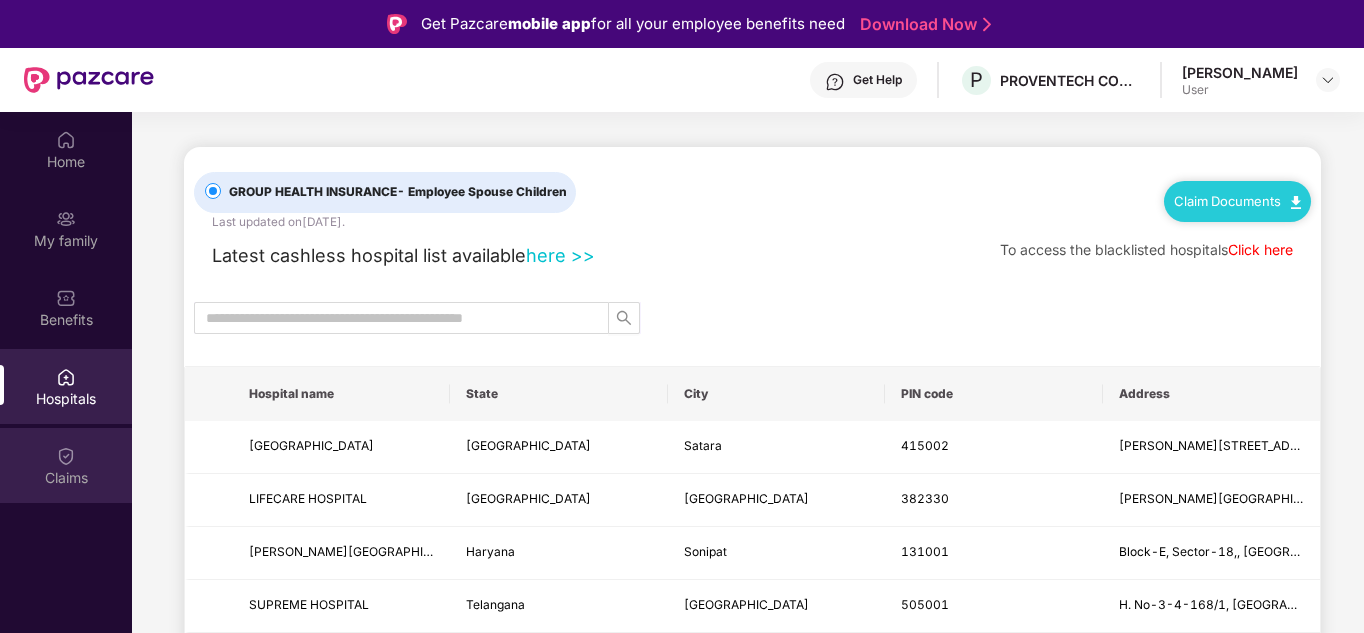 click on "Claims" at bounding box center [66, 465] 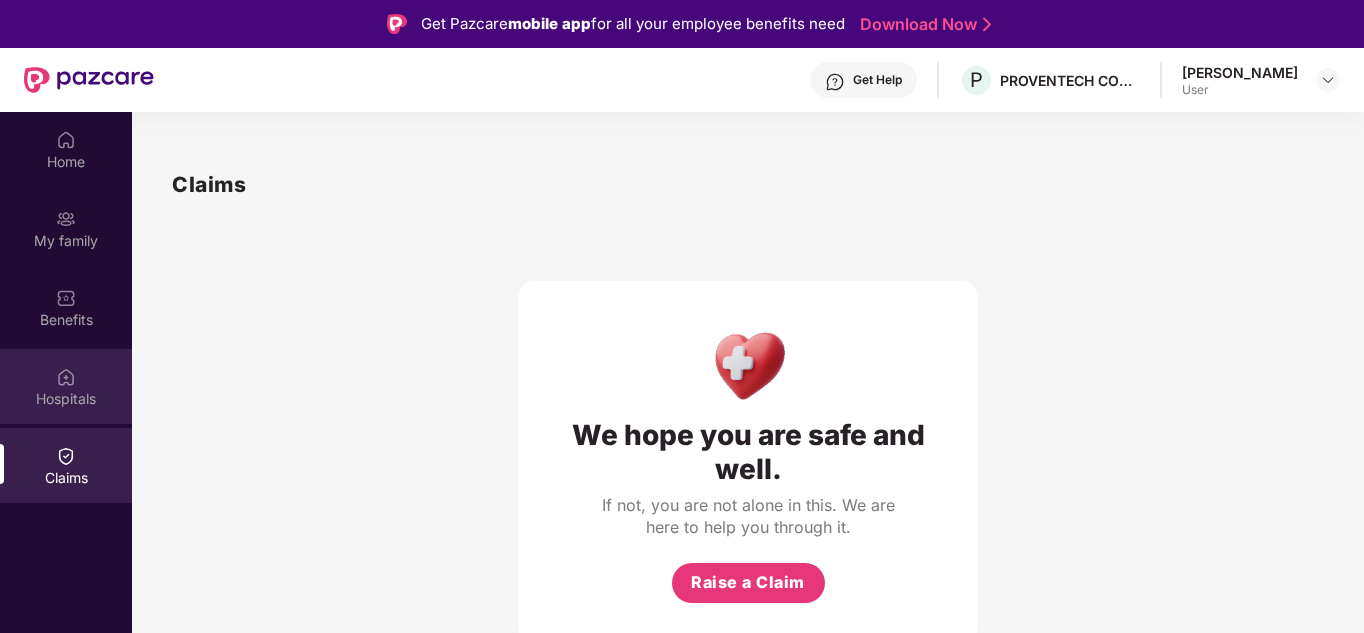 click on "Hospitals" at bounding box center [66, 399] 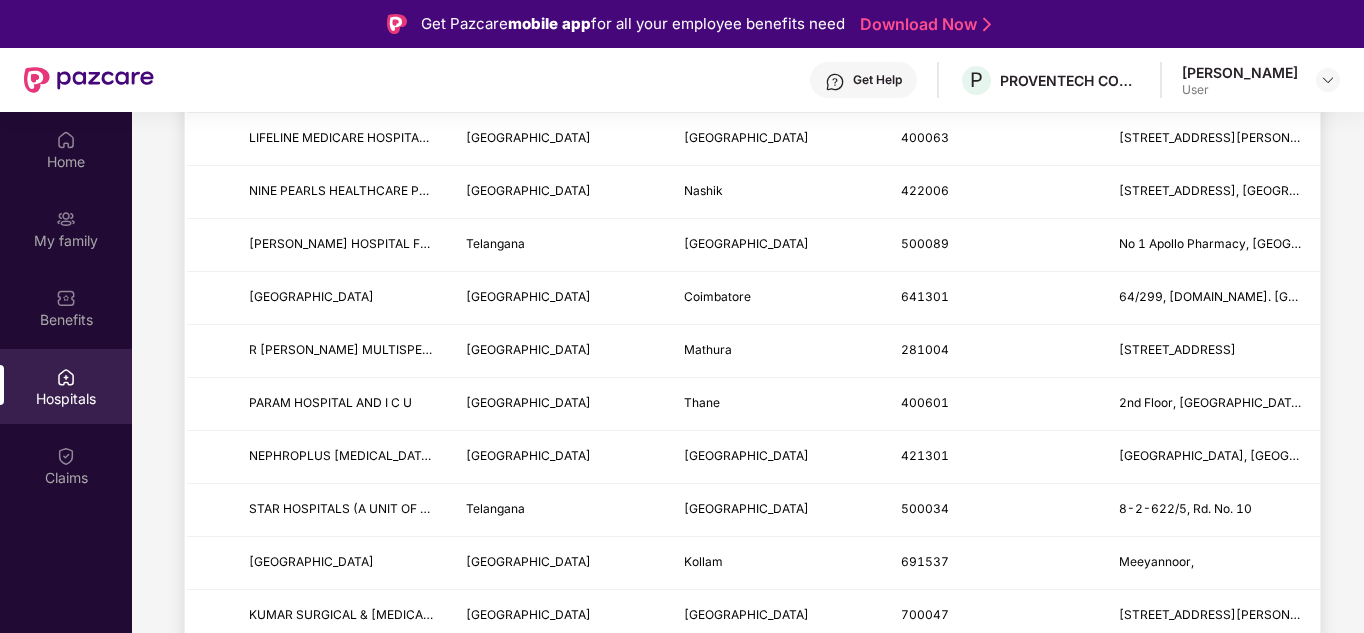 scroll, scrollTop: 2450, scrollLeft: 0, axis: vertical 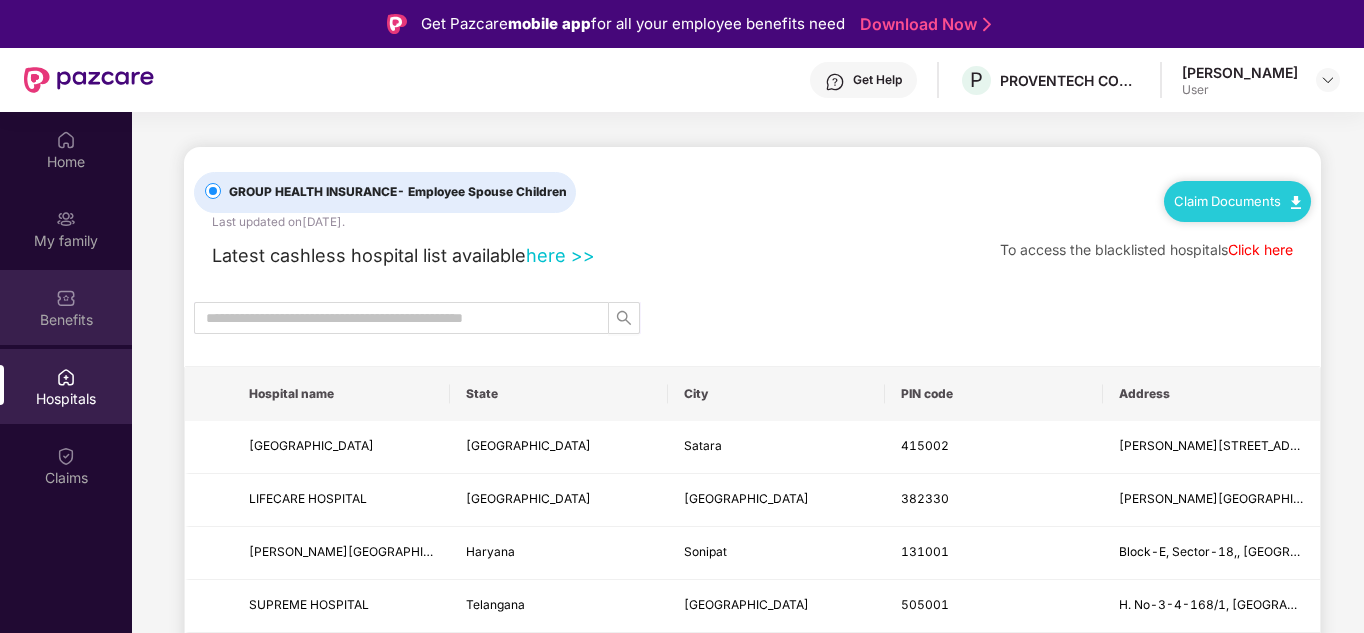 click on "Benefits" at bounding box center [66, 320] 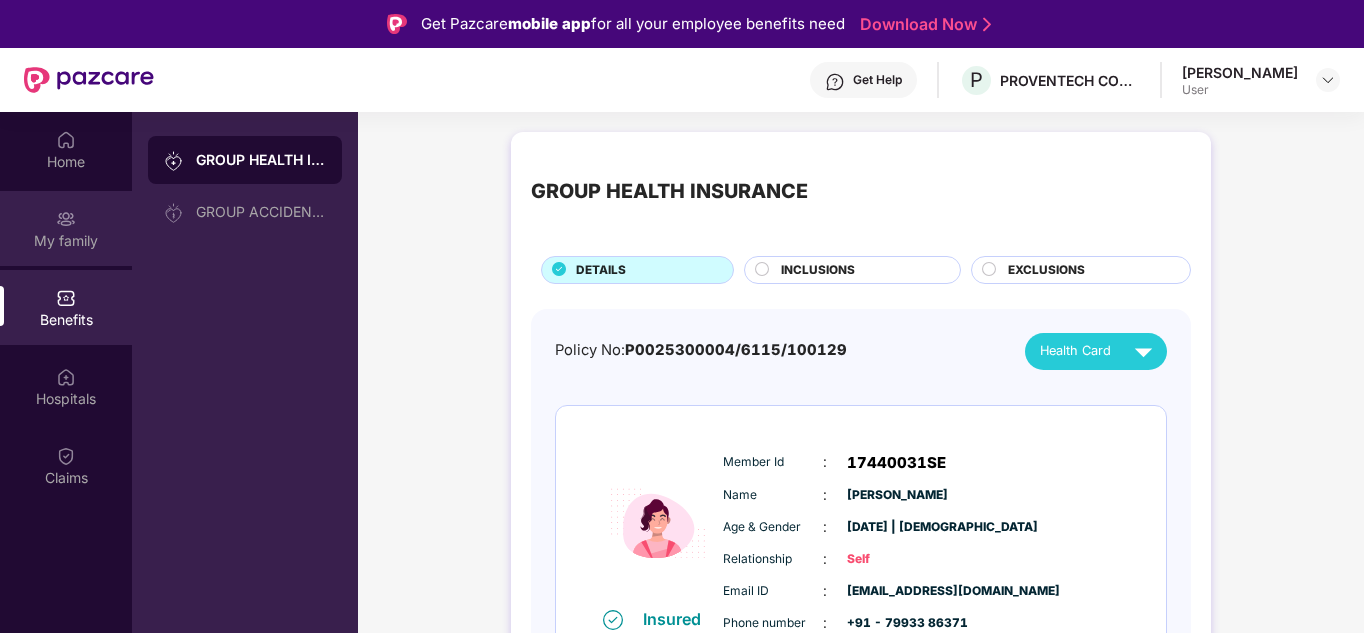 click at bounding box center [66, 219] 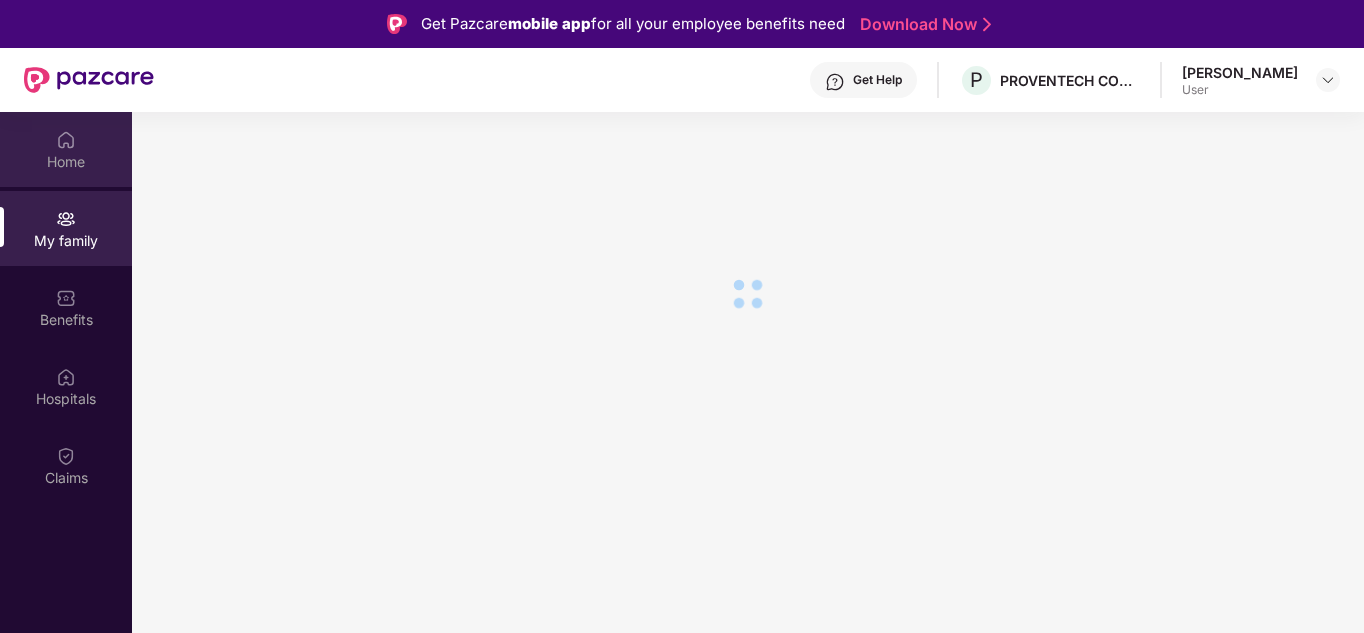 click on "Home" at bounding box center [66, 162] 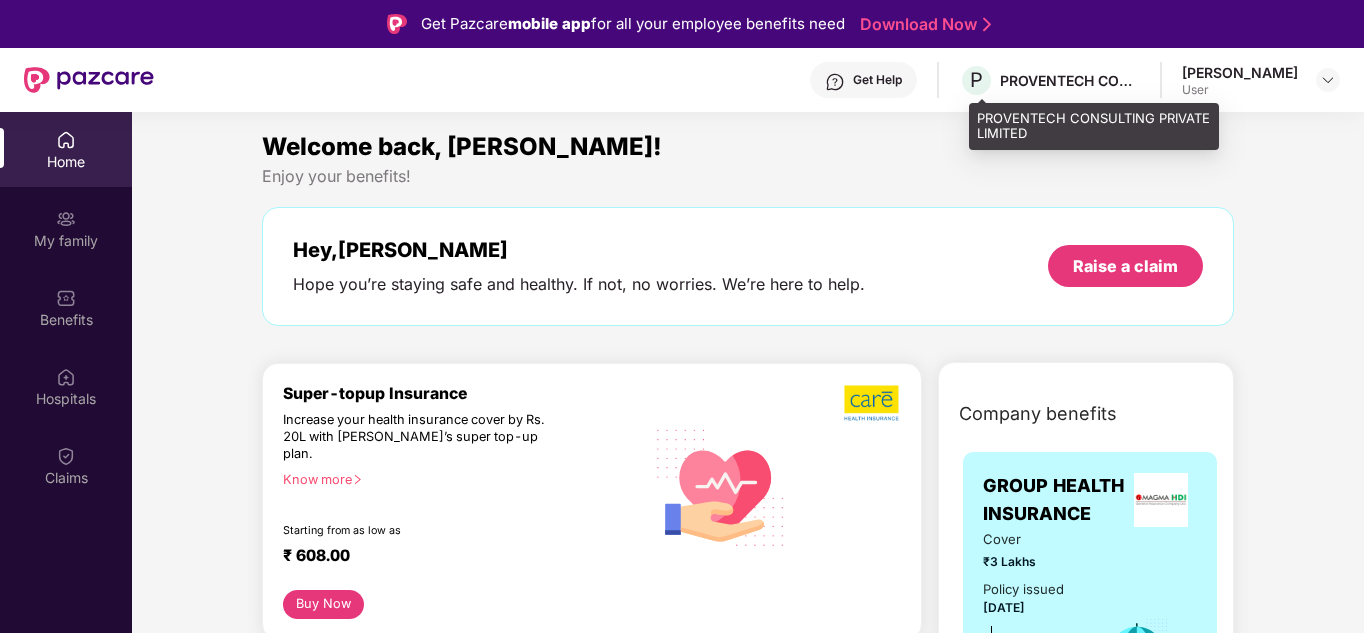click on "PROVENTECH CONSULTING PRIVATE LIMITED" at bounding box center [1070, 80] 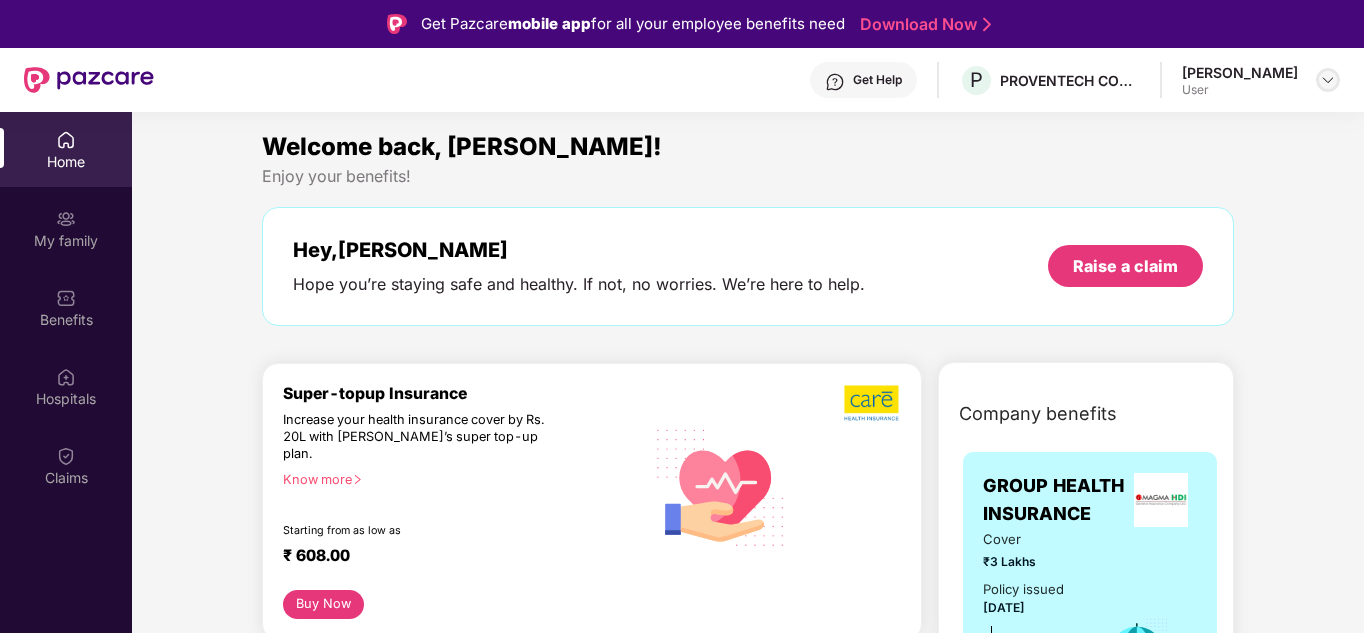 click at bounding box center [1328, 80] 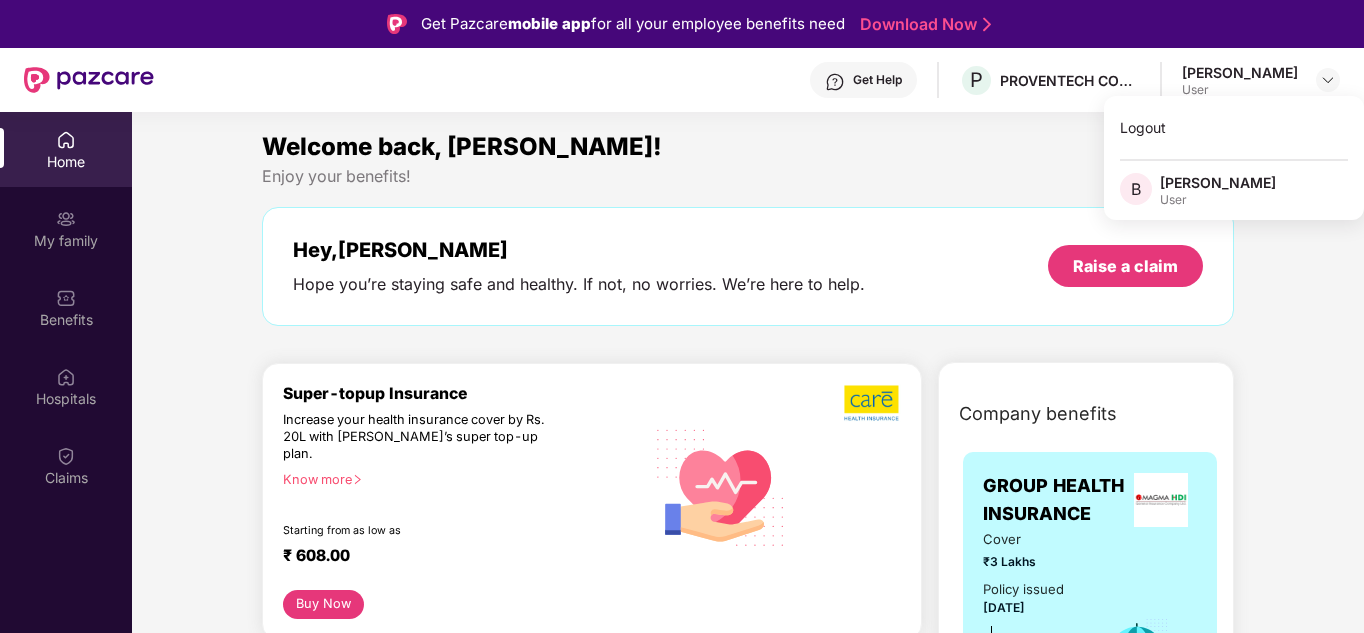 click on "Welcome back, [PERSON_NAME]!" at bounding box center (748, 147) 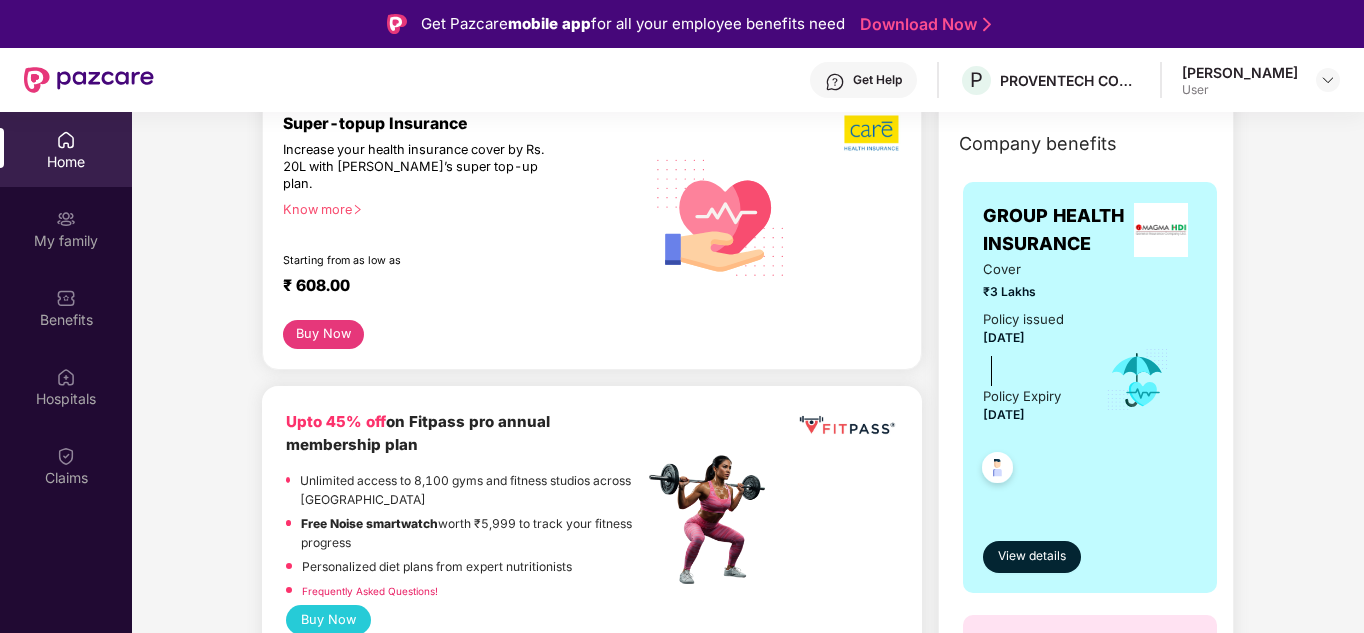 scroll, scrollTop: 0, scrollLeft: 0, axis: both 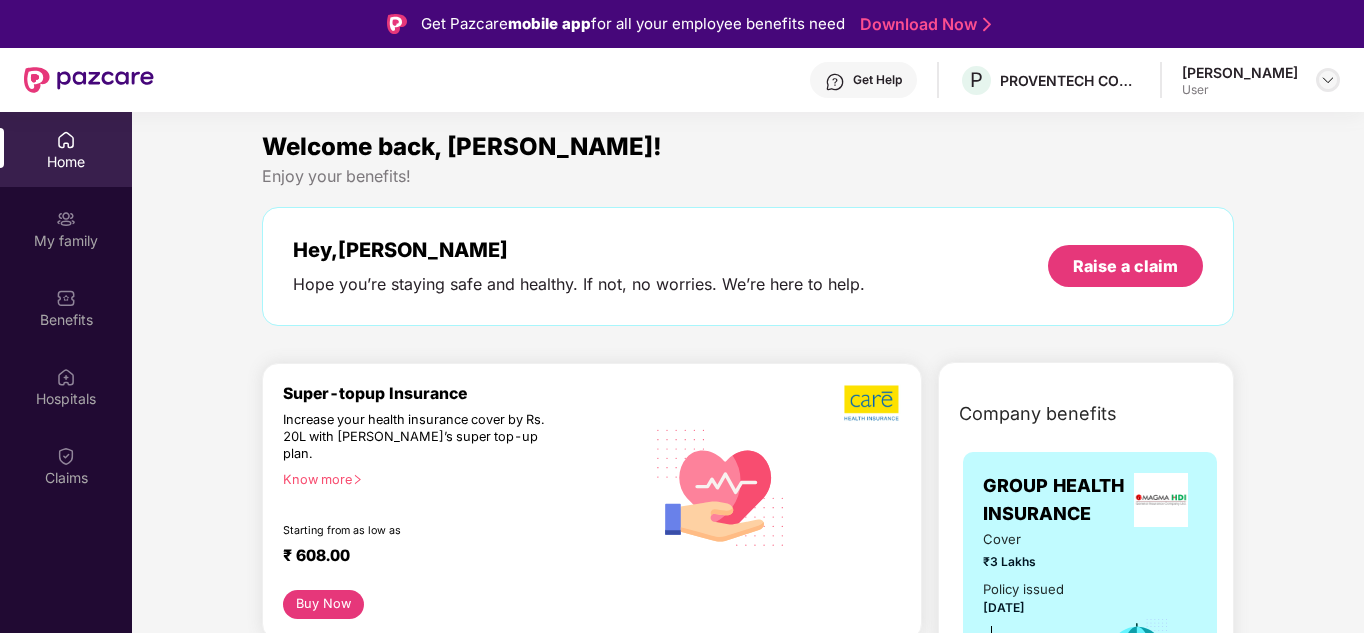 click at bounding box center [1328, 80] 